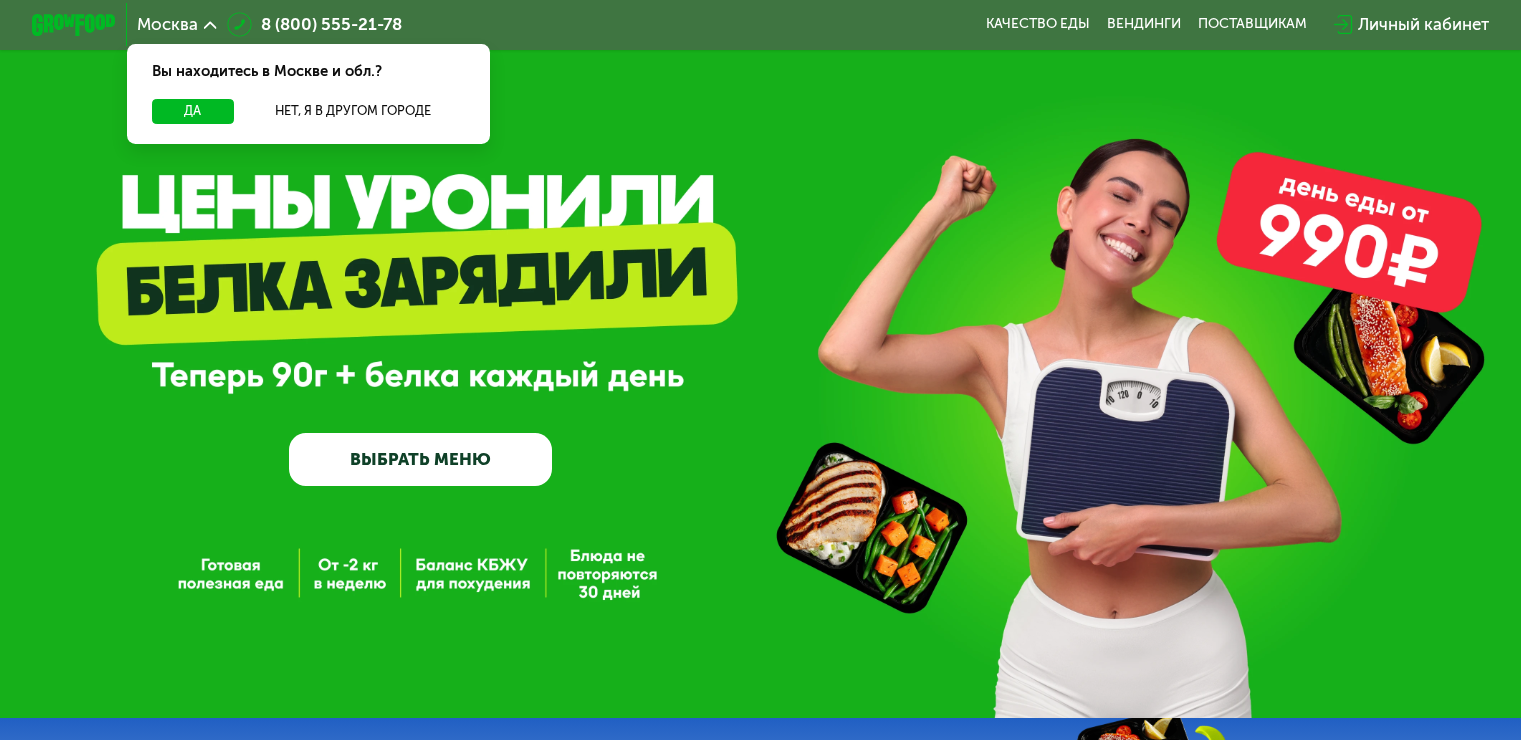 scroll, scrollTop: 0, scrollLeft: 0, axis: both 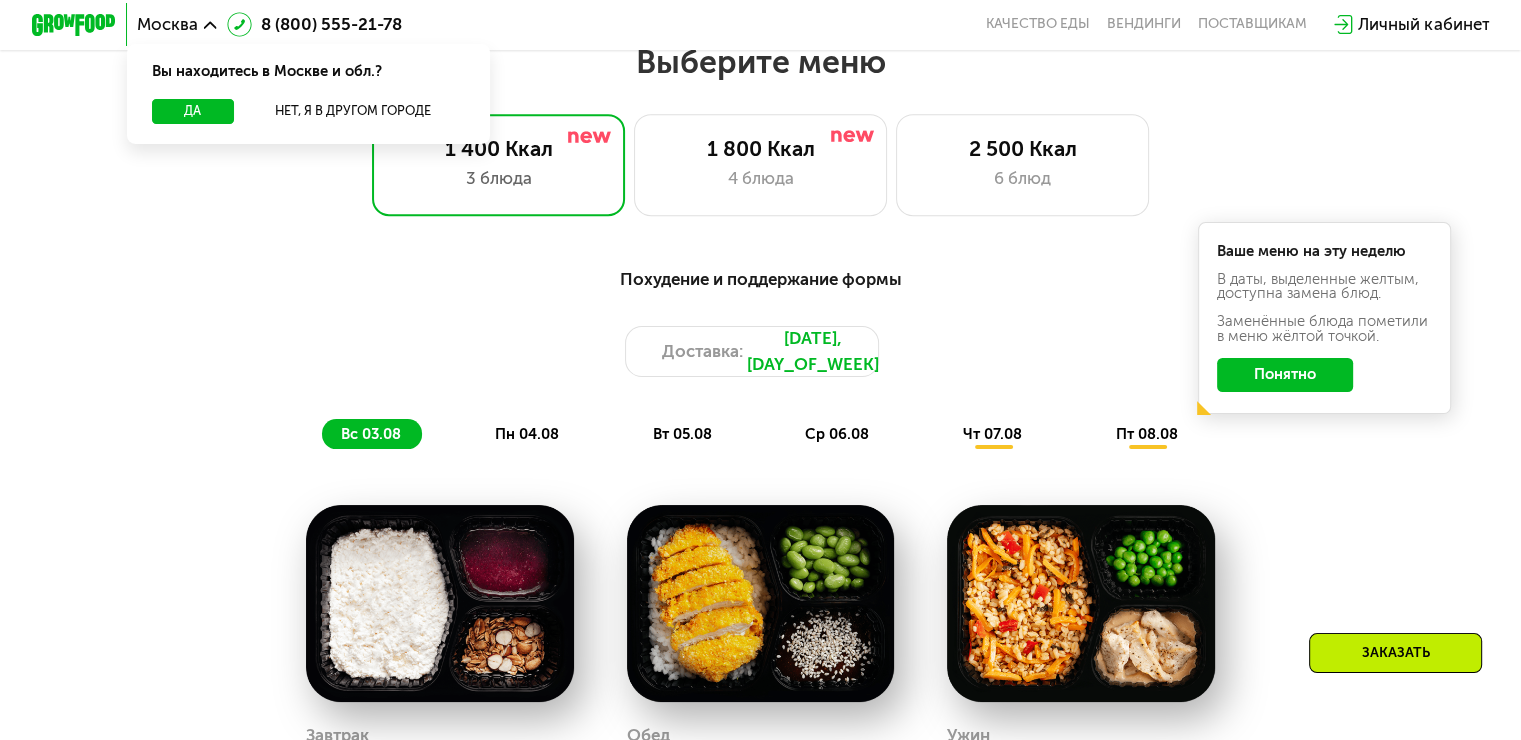 click on "пн 04.08" at bounding box center [527, 434] 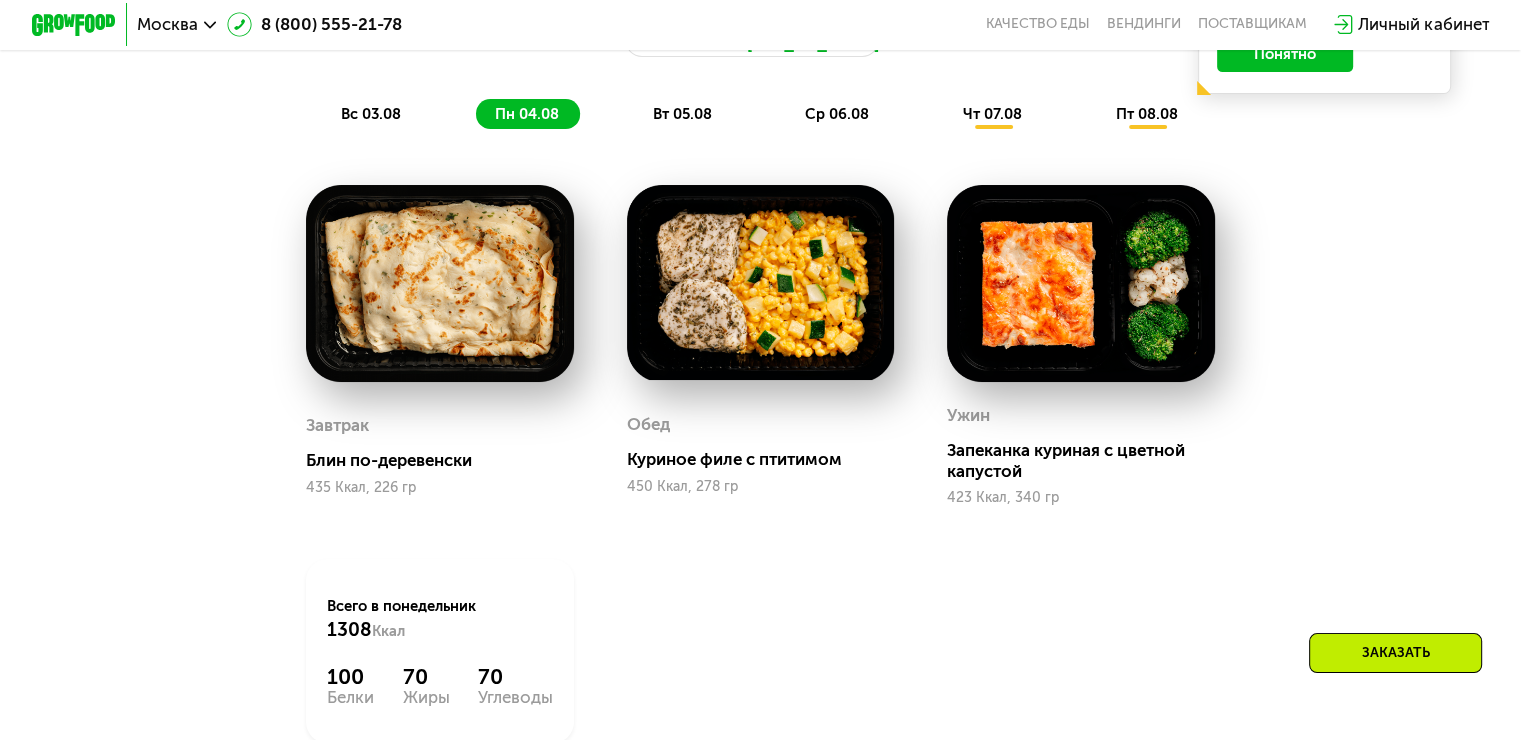 scroll, scrollTop: 1200, scrollLeft: 0, axis: vertical 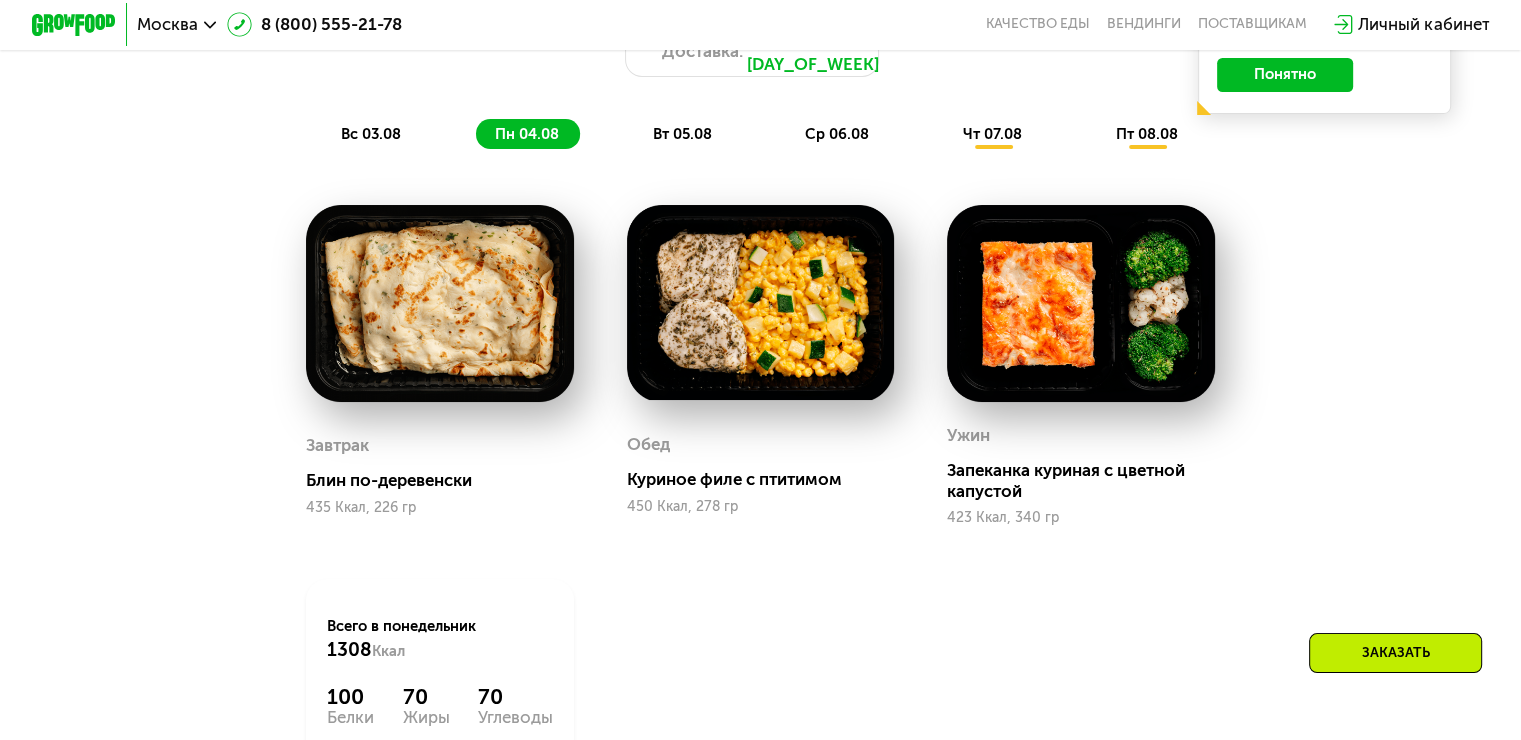 click on "вт 05.08" at bounding box center [682, 134] 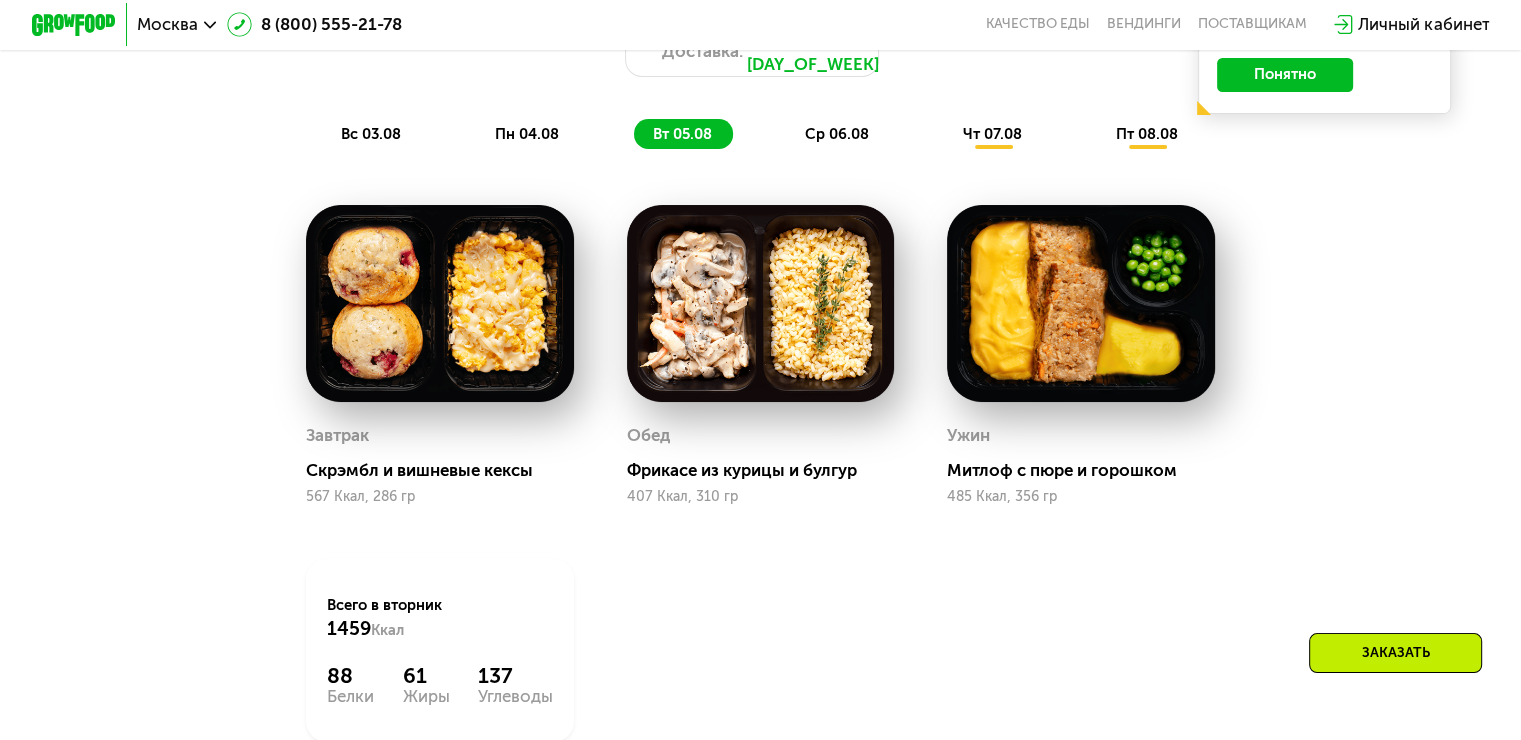 click on "чт 07.08" at bounding box center (992, 134) 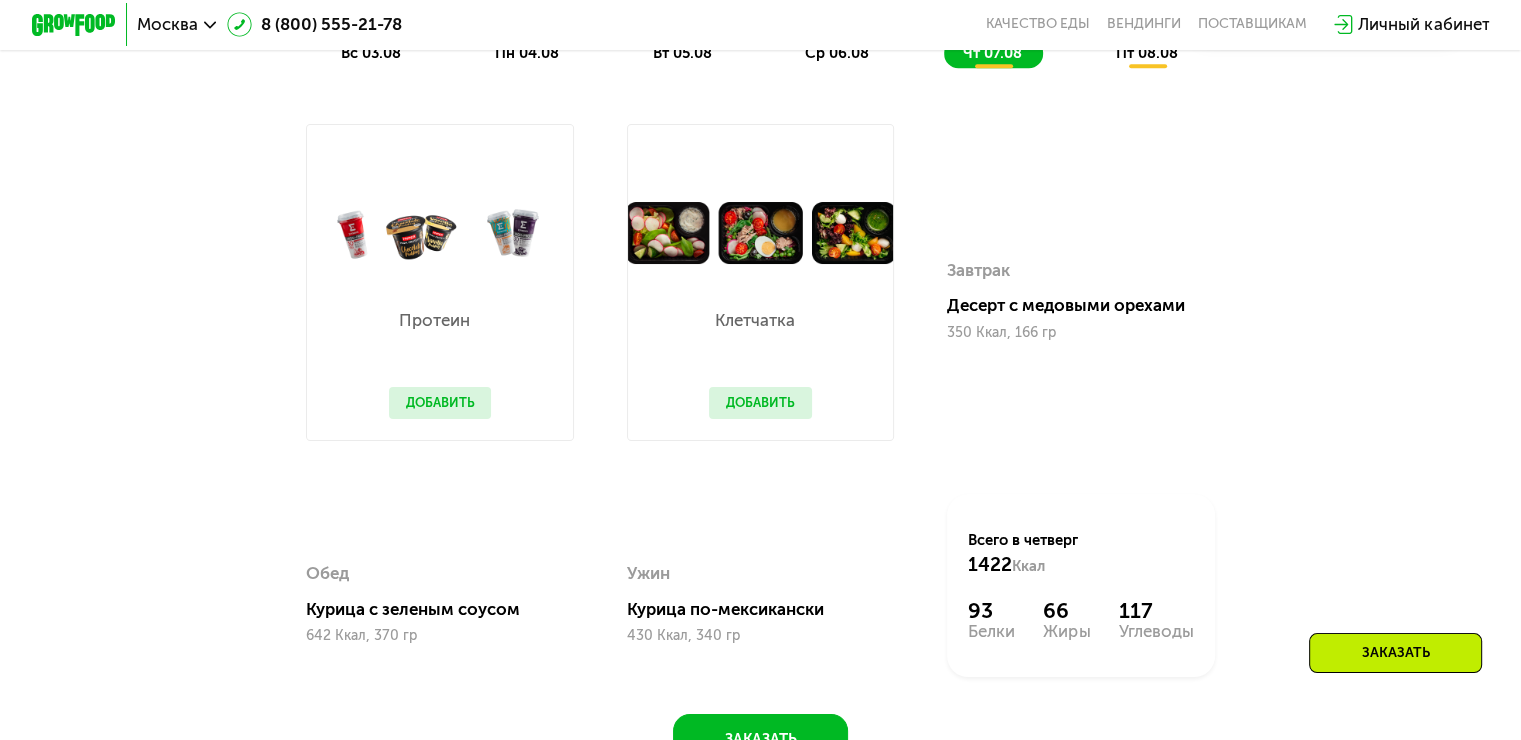 scroll, scrollTop: 1200, scrollLeft: 0, axis: vertical 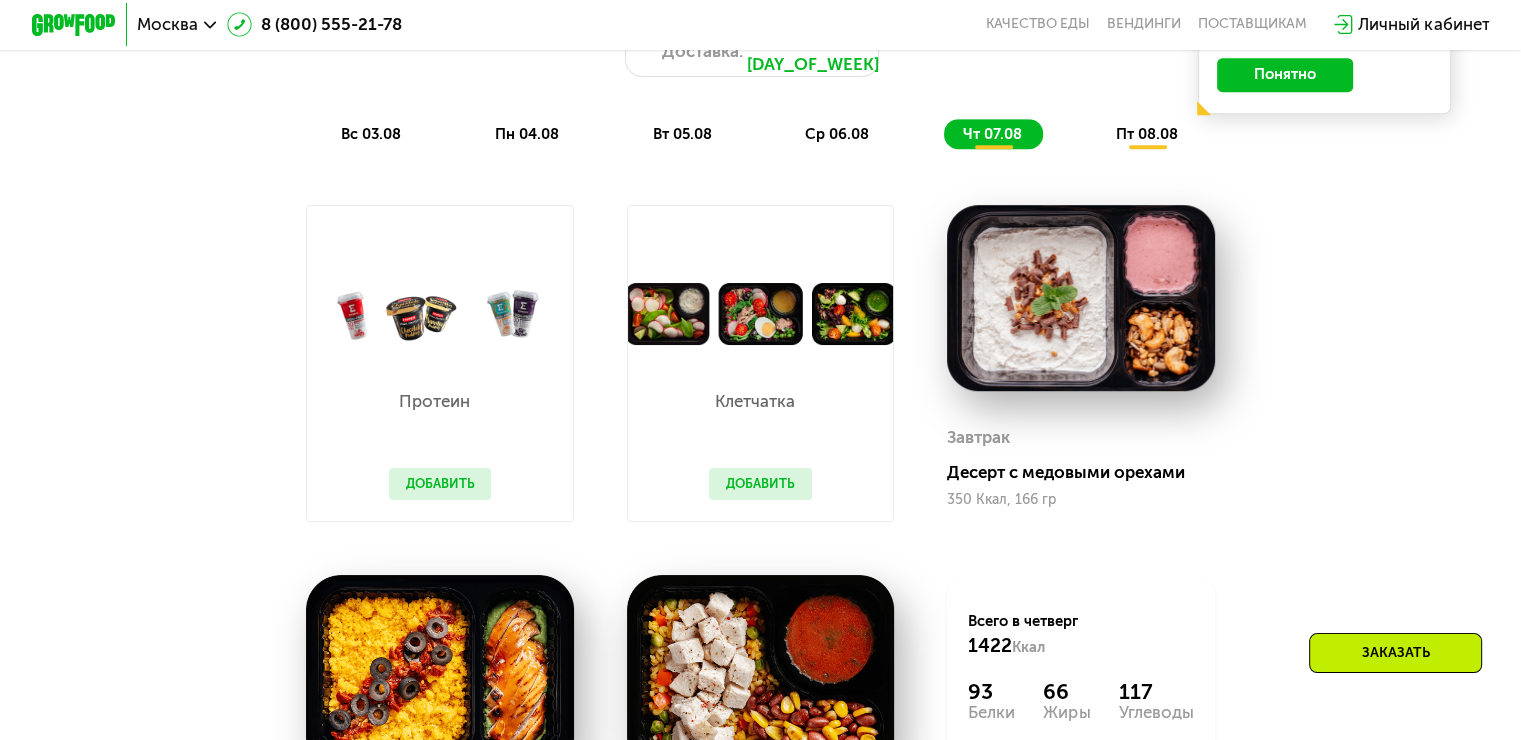 click on "ср 06.08" at bounding box center (837, 134) 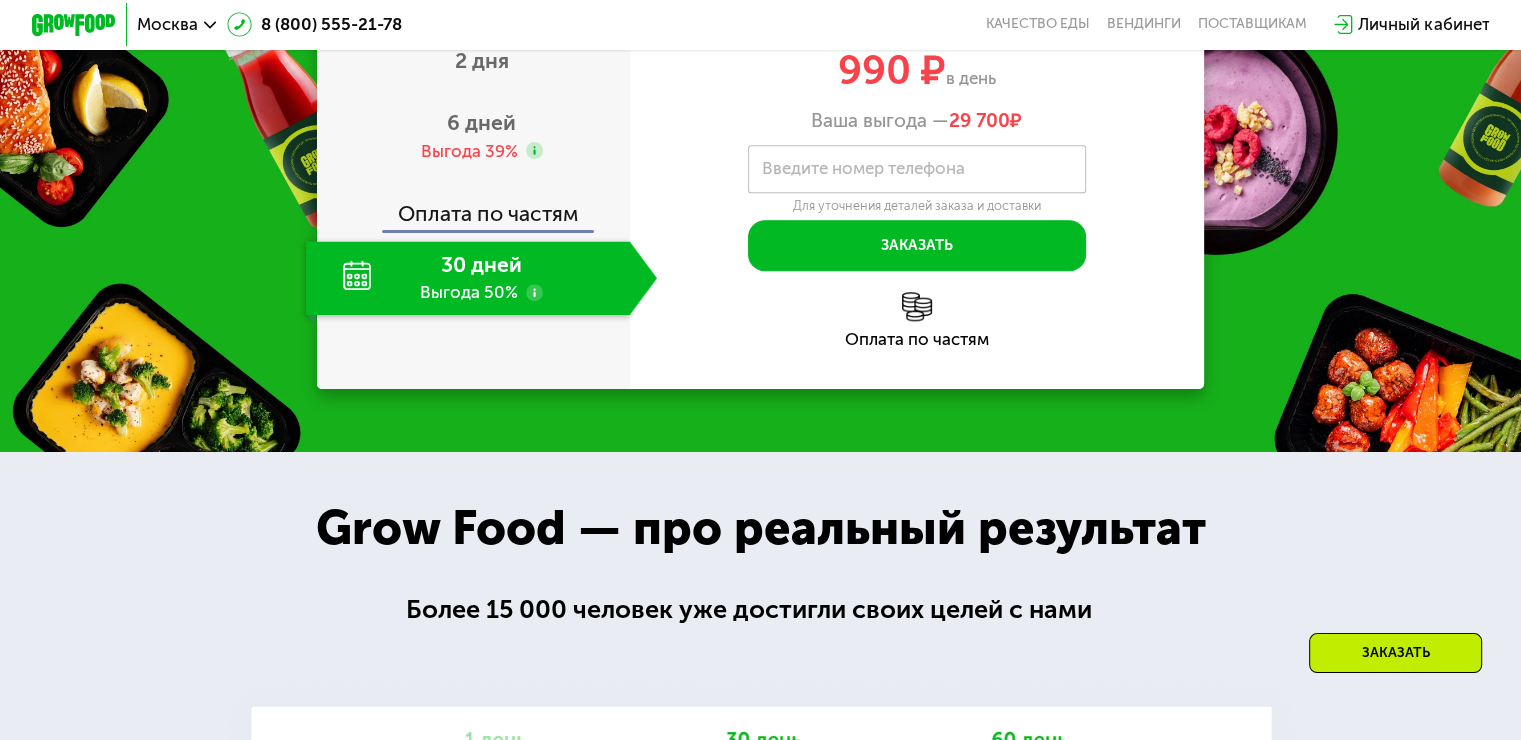 scroll, scrollTop: 2200, scrollLeft: 0, axis: vertical 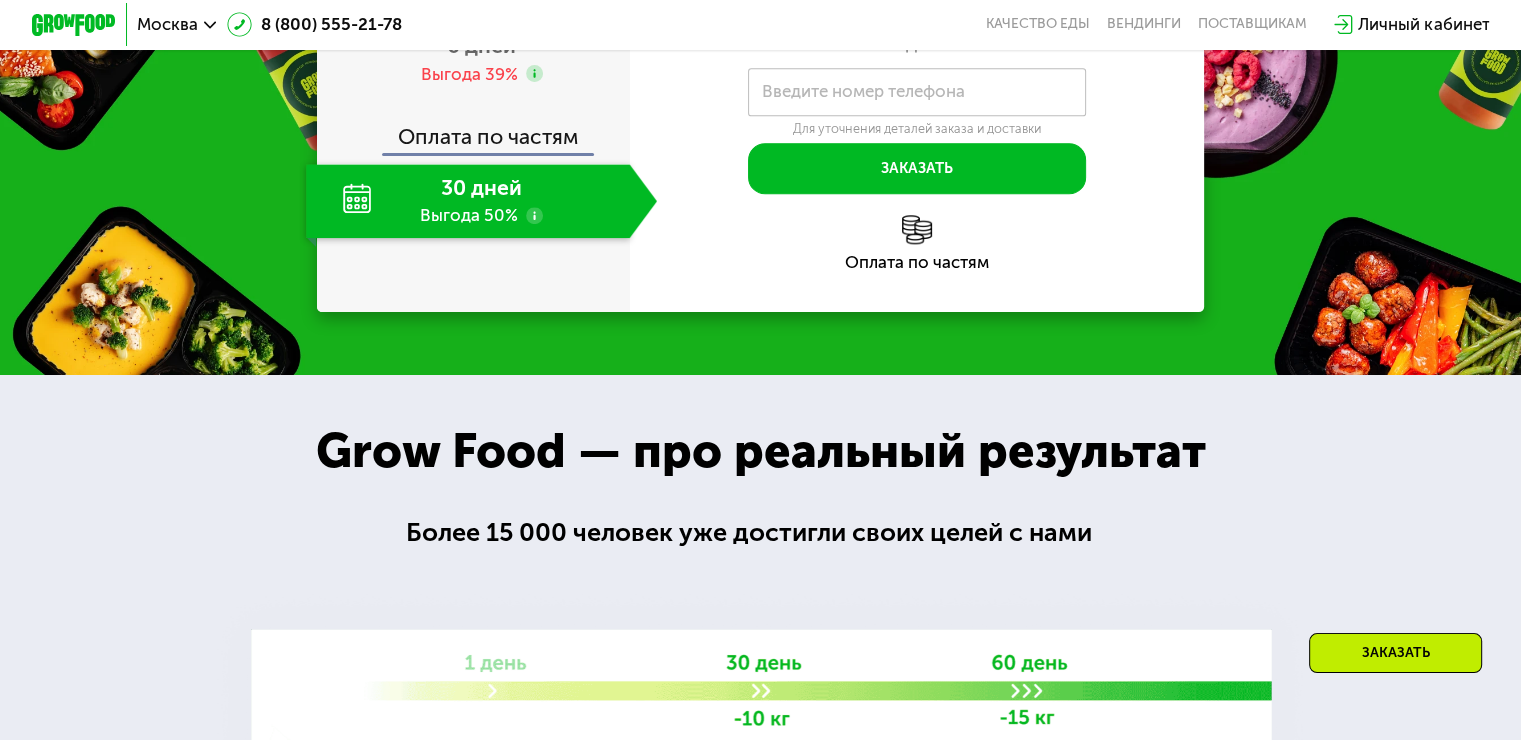 click on "30 дней Выгода 50%" 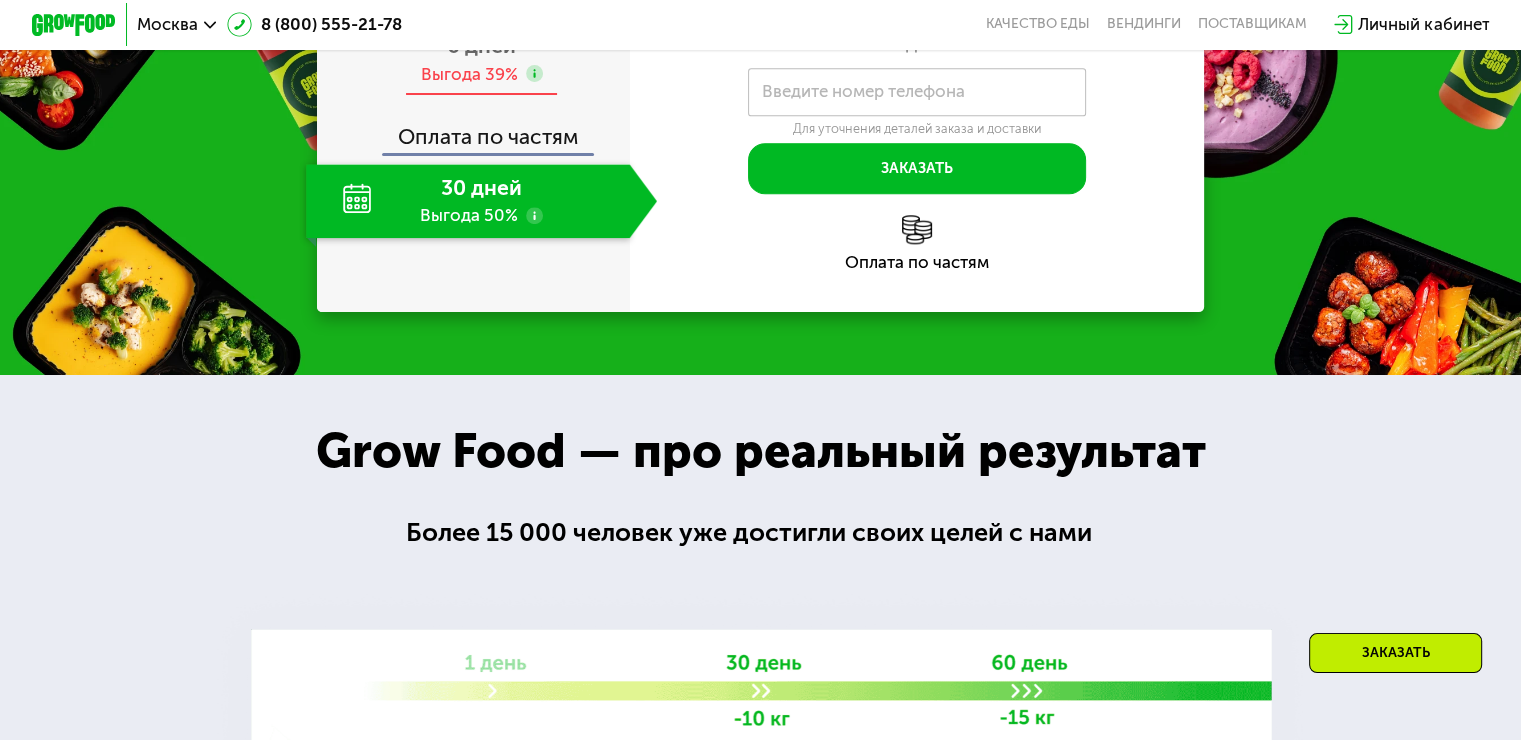 click on "6 дней" at bounding box center [481, 45] 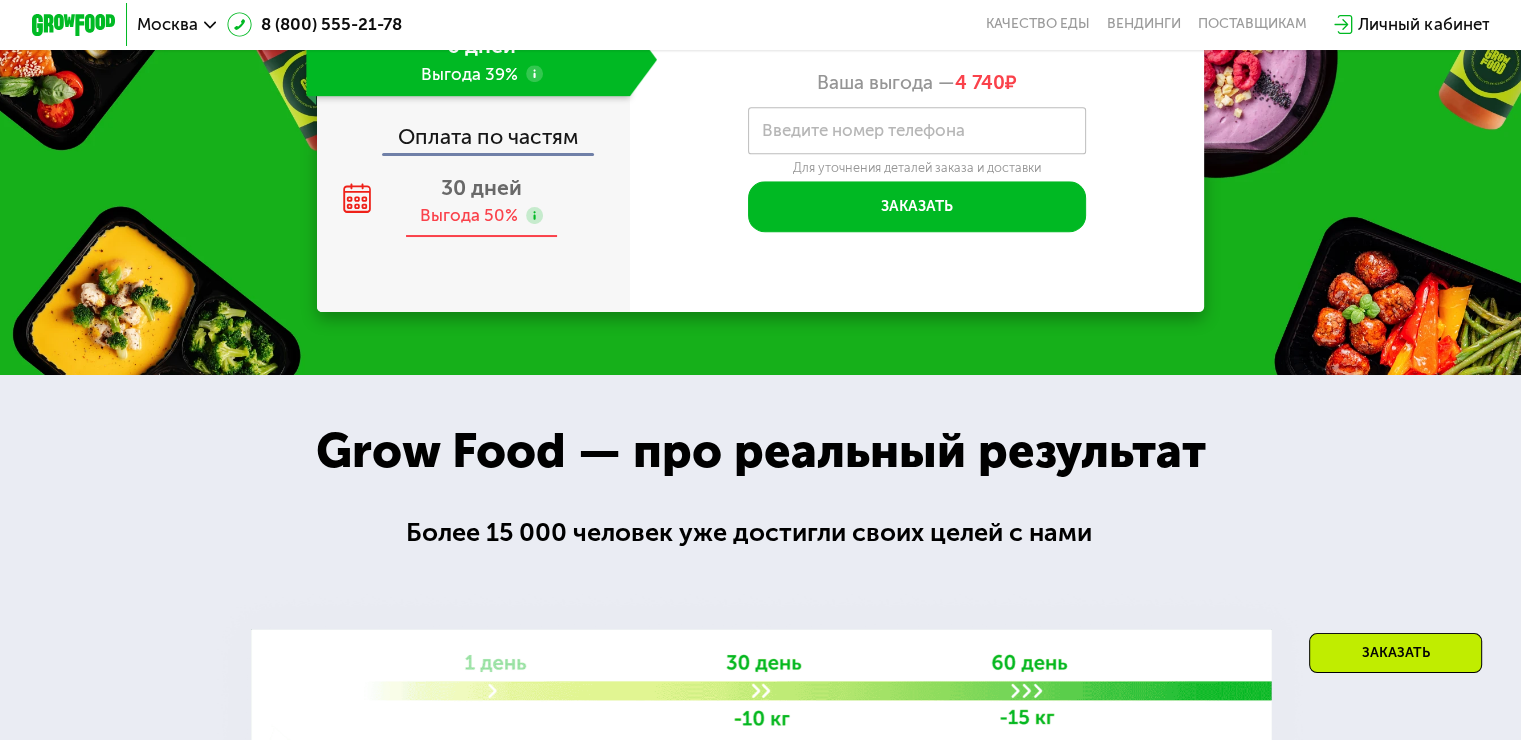 click on "30 дней" at bounding box center [481, 187] 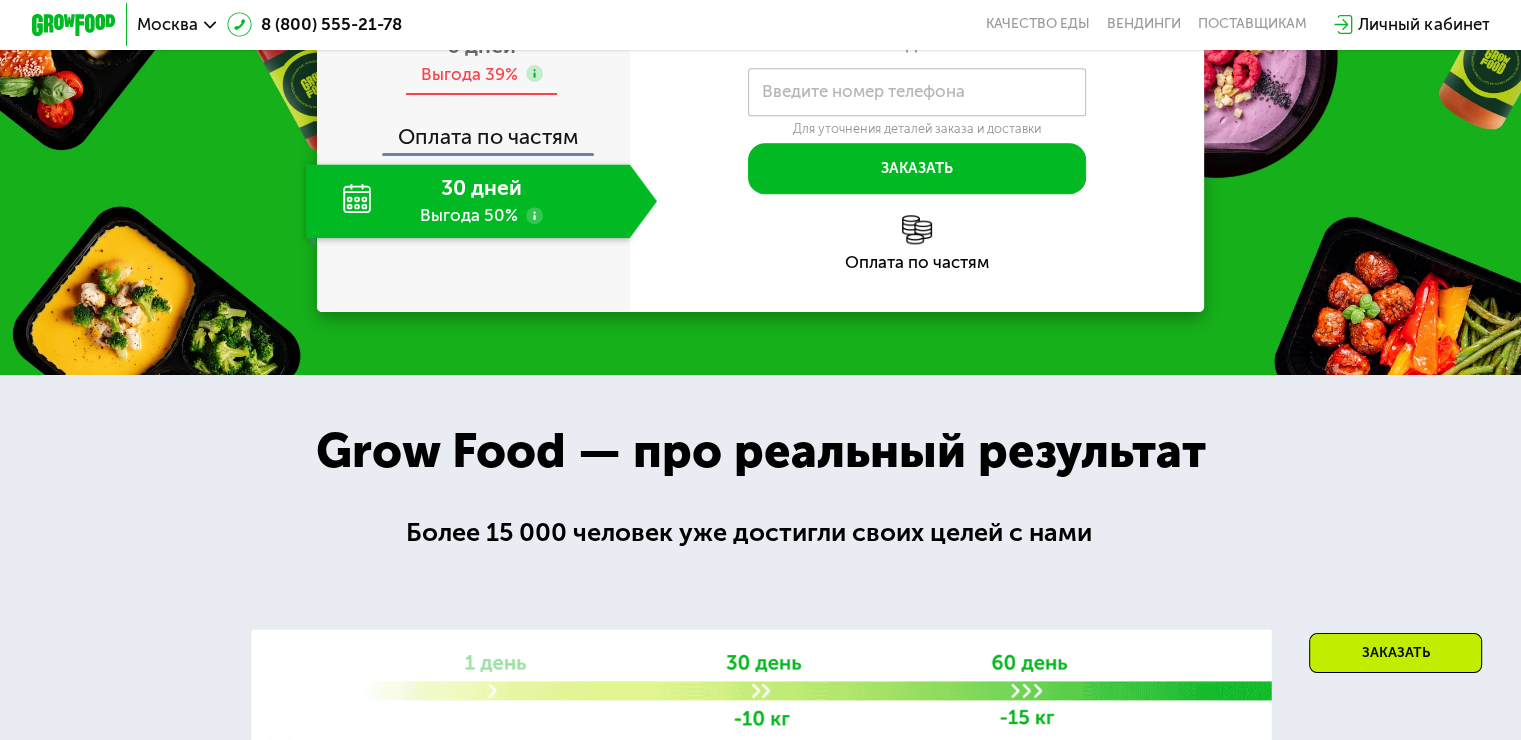 click on "Выгода 39%" at bounding box center [468, 74] 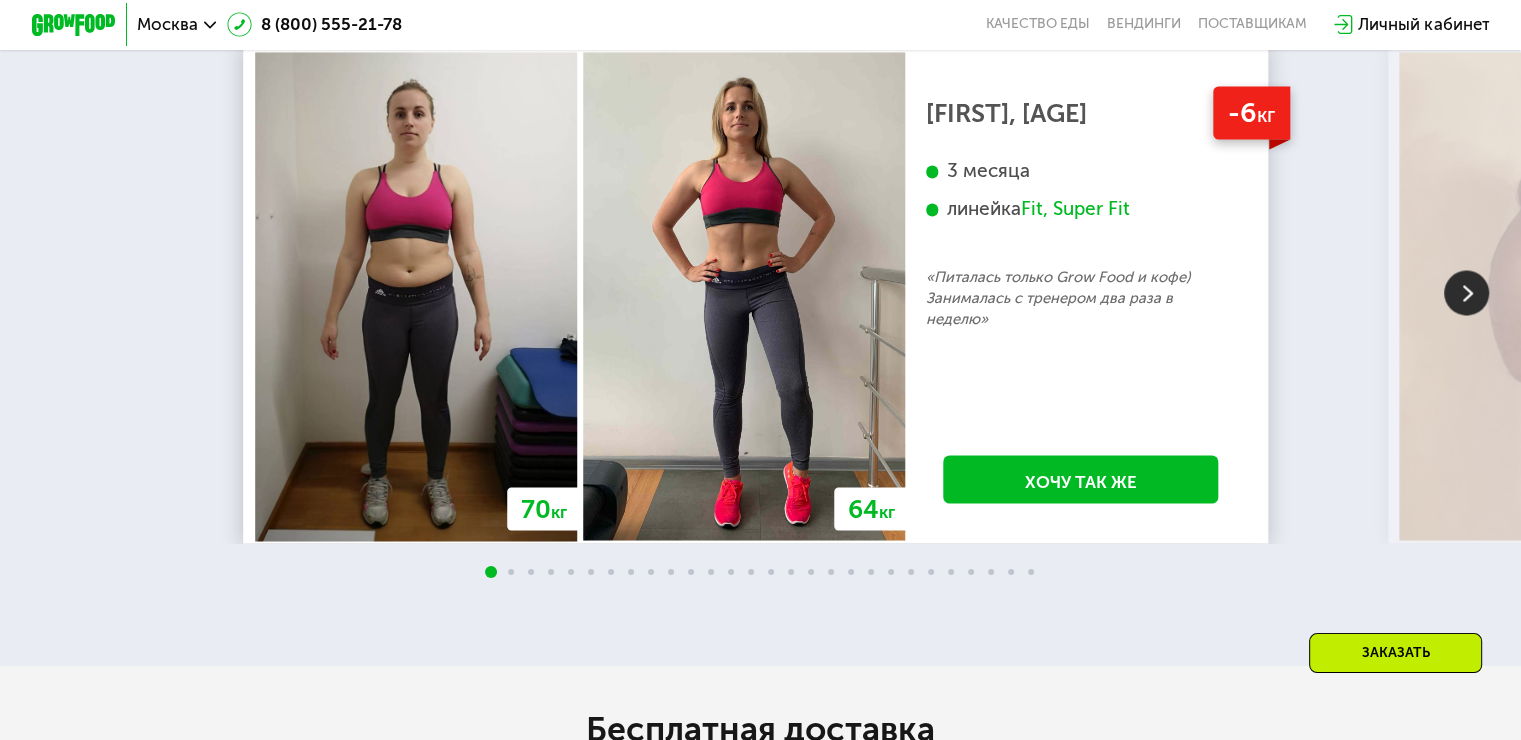 scroll, scrollTop: 3600, scrollLeft: 0, axis: vertical 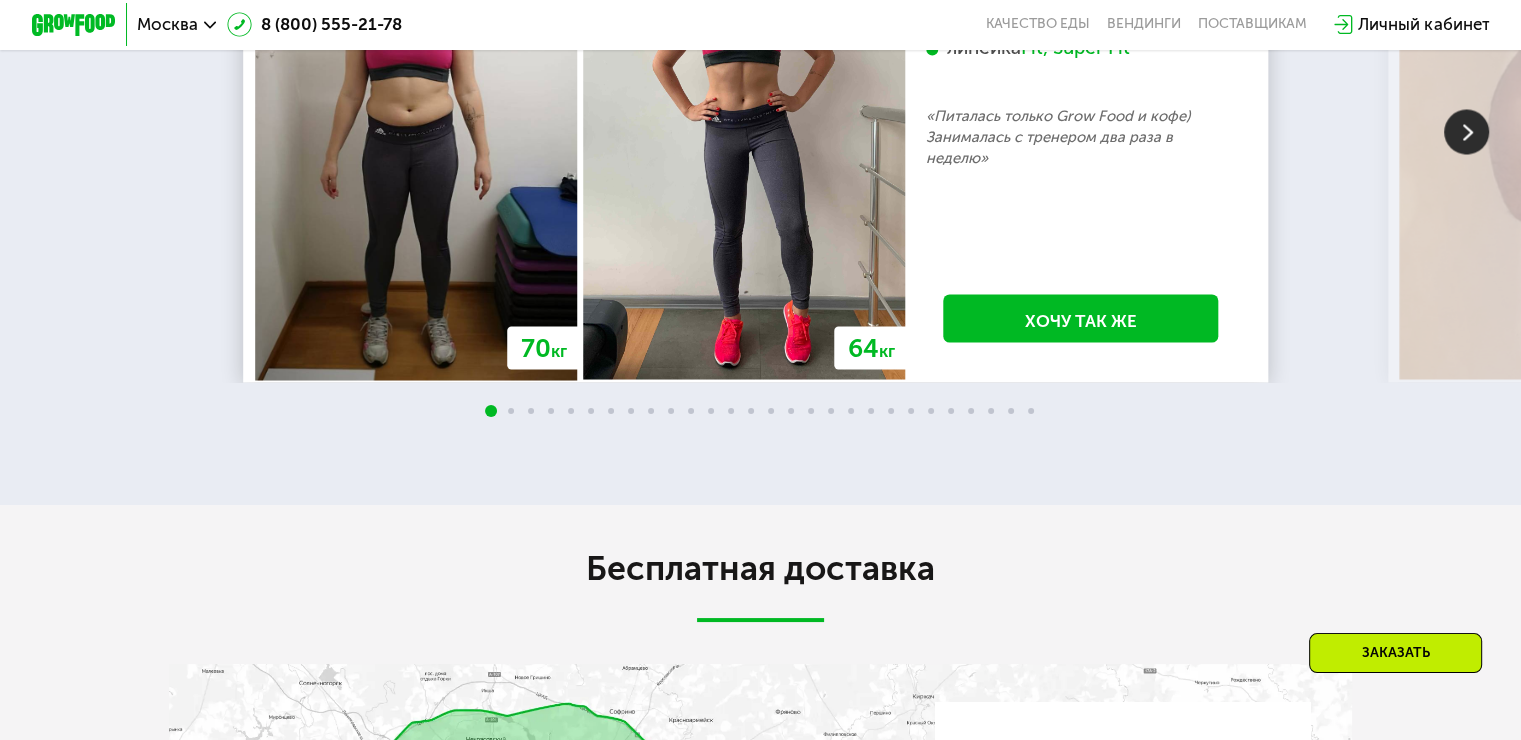 click at bounding box center [1466, 131] 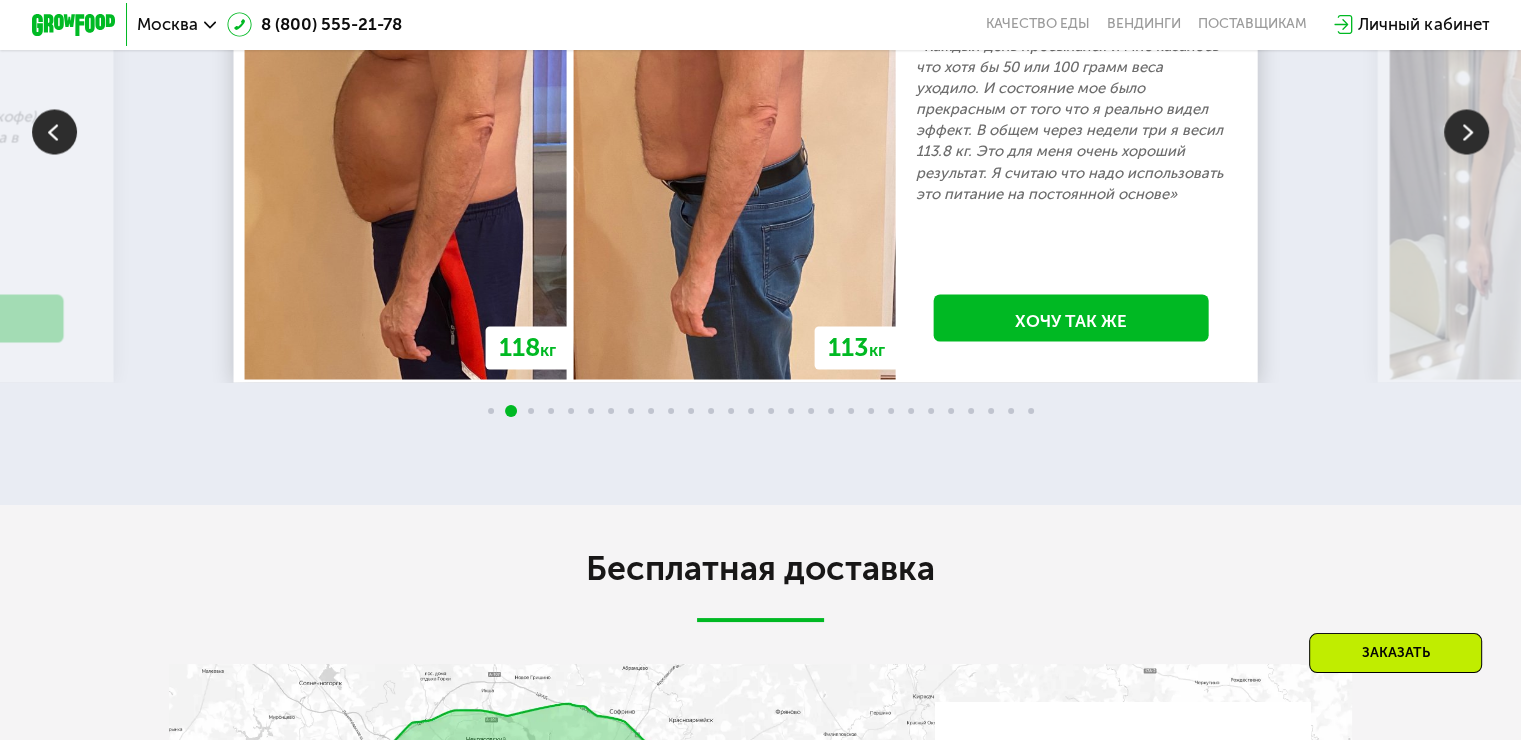 click at bounding box center (1466, 131) 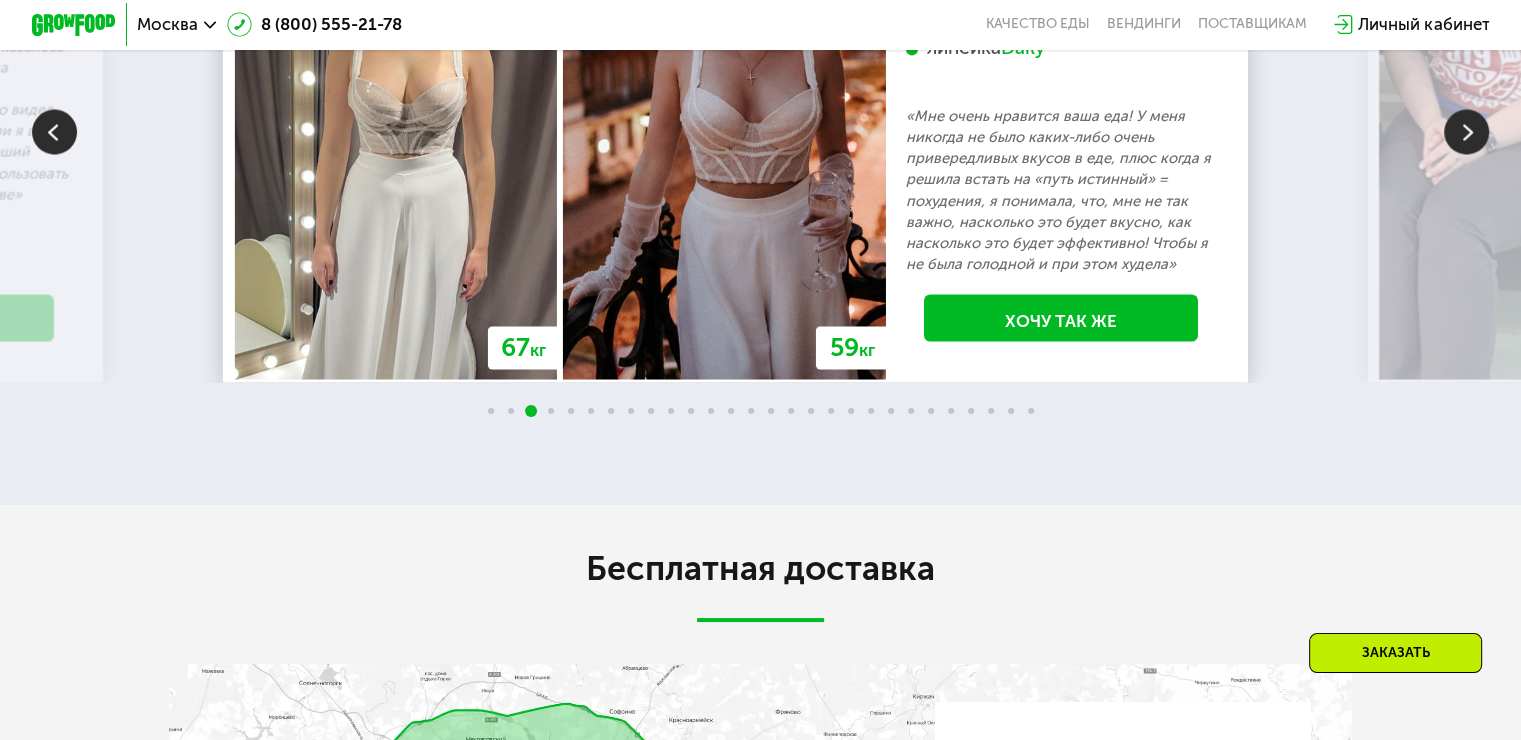 click at bounding box center (1466, 131) 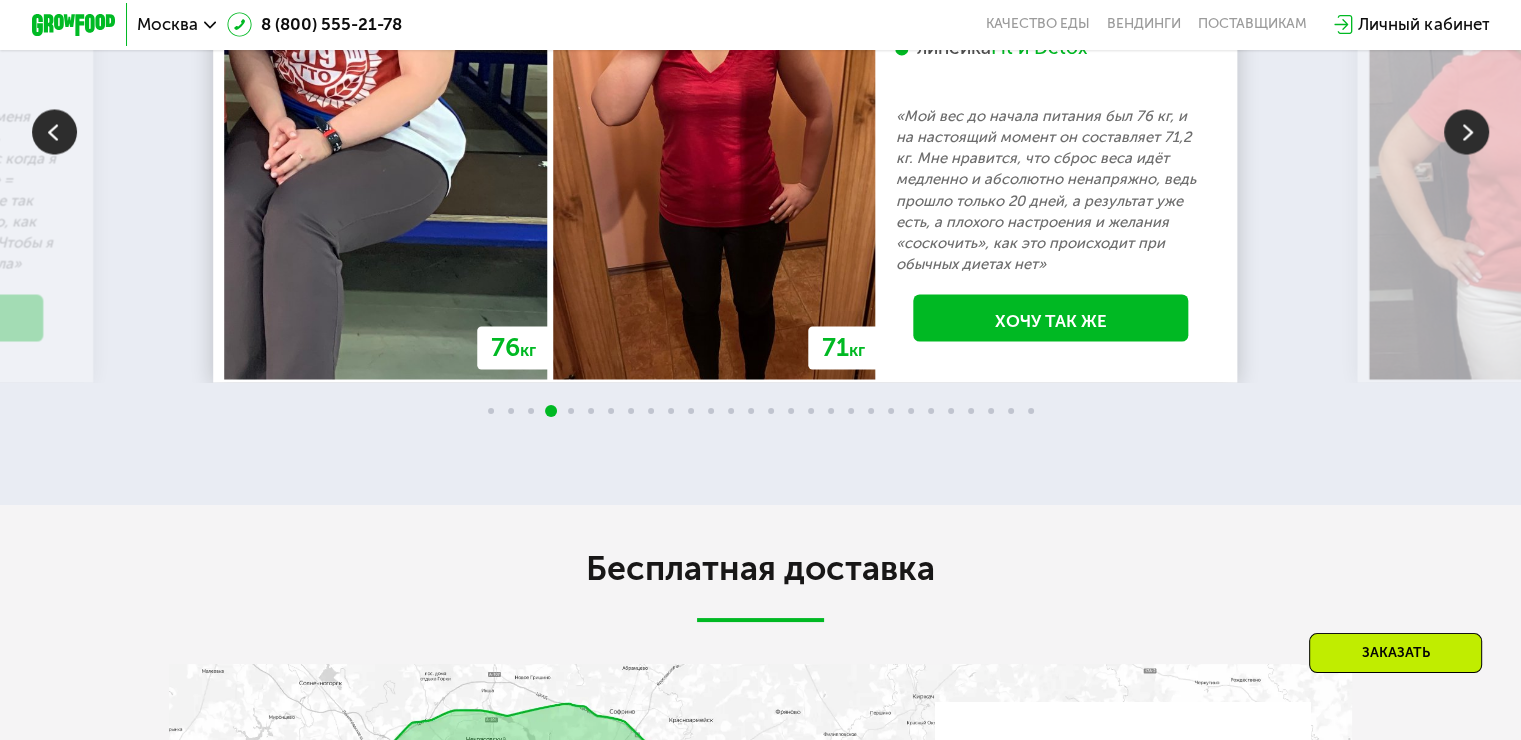 click at bounding box center [1466, 131] 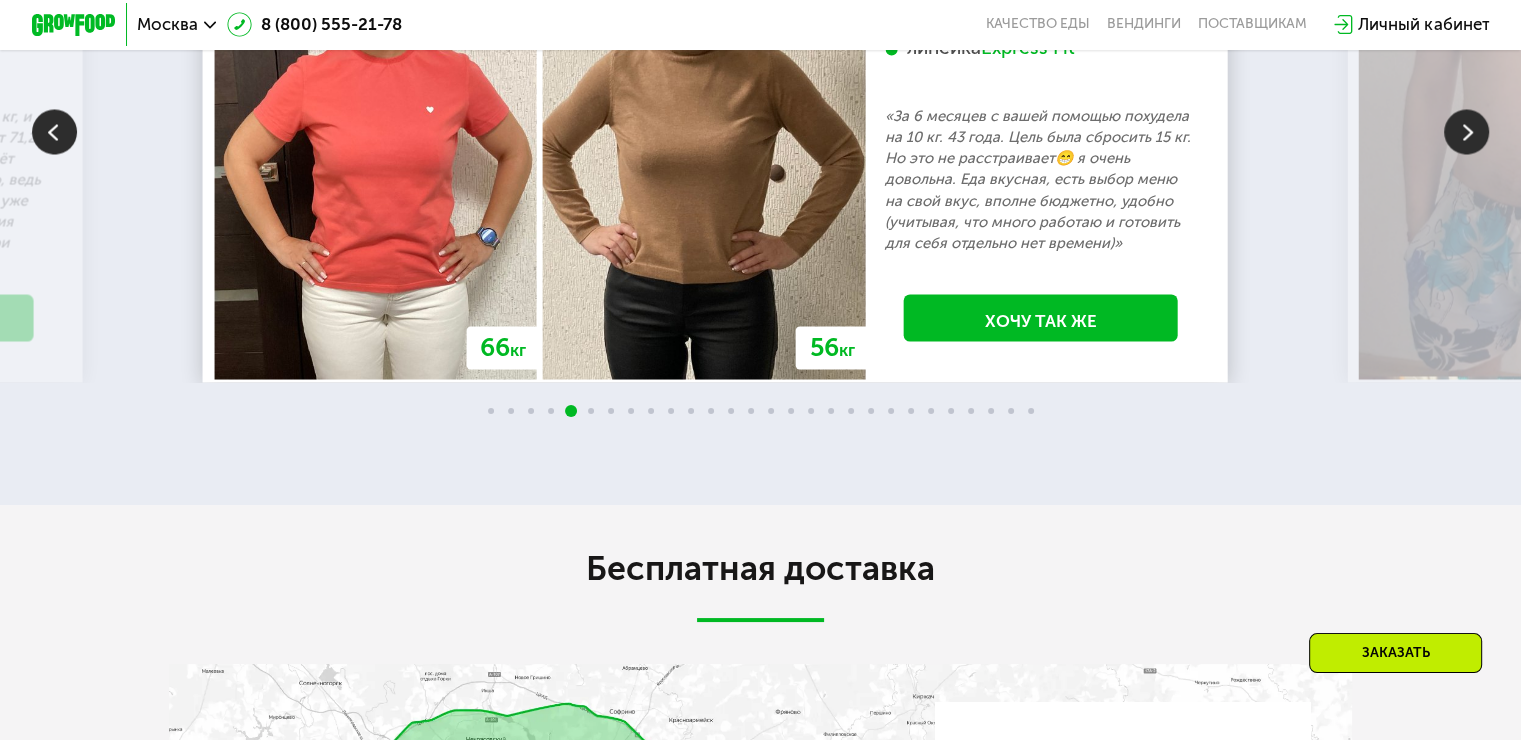 click at bounding box center [1520, 135] 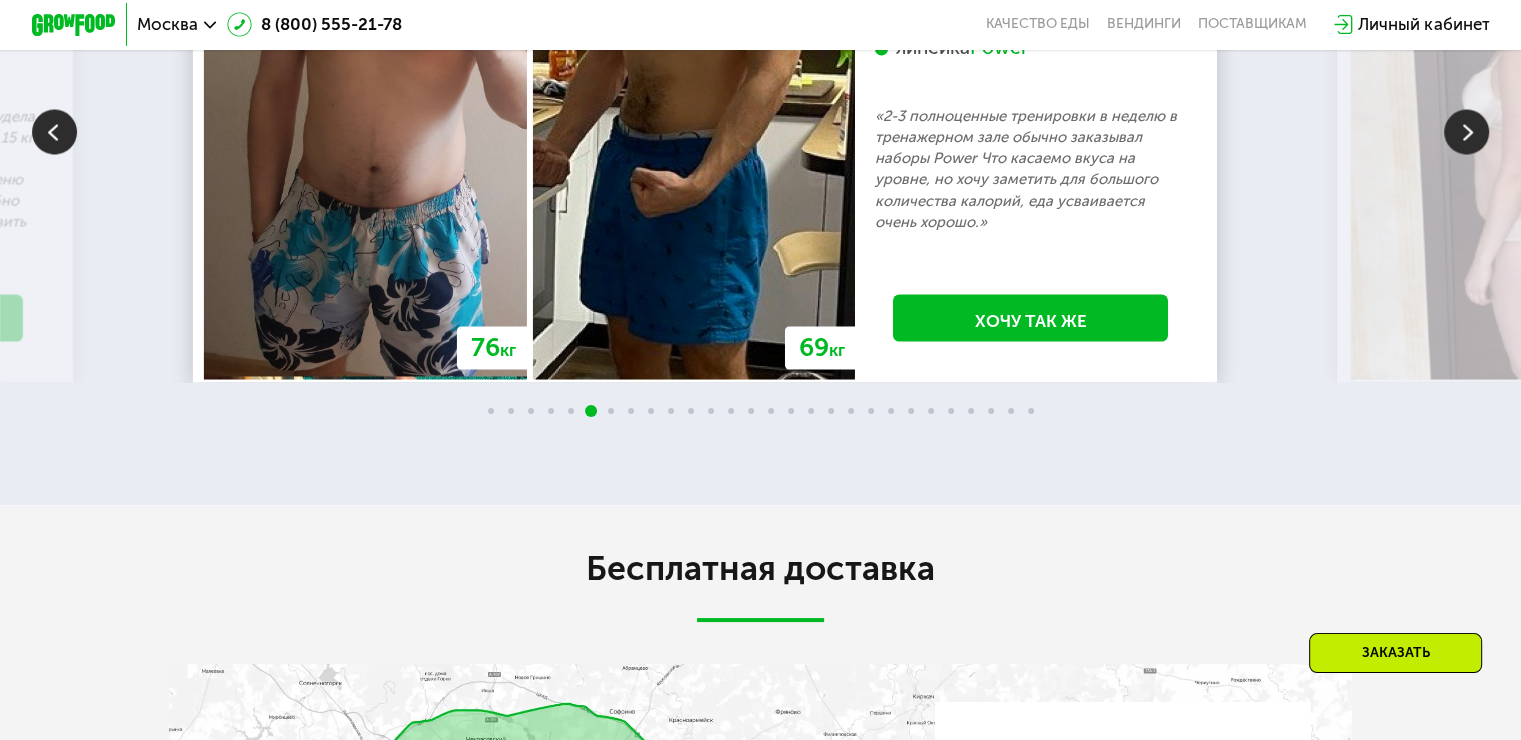 click at bounding box center [1466, 131] 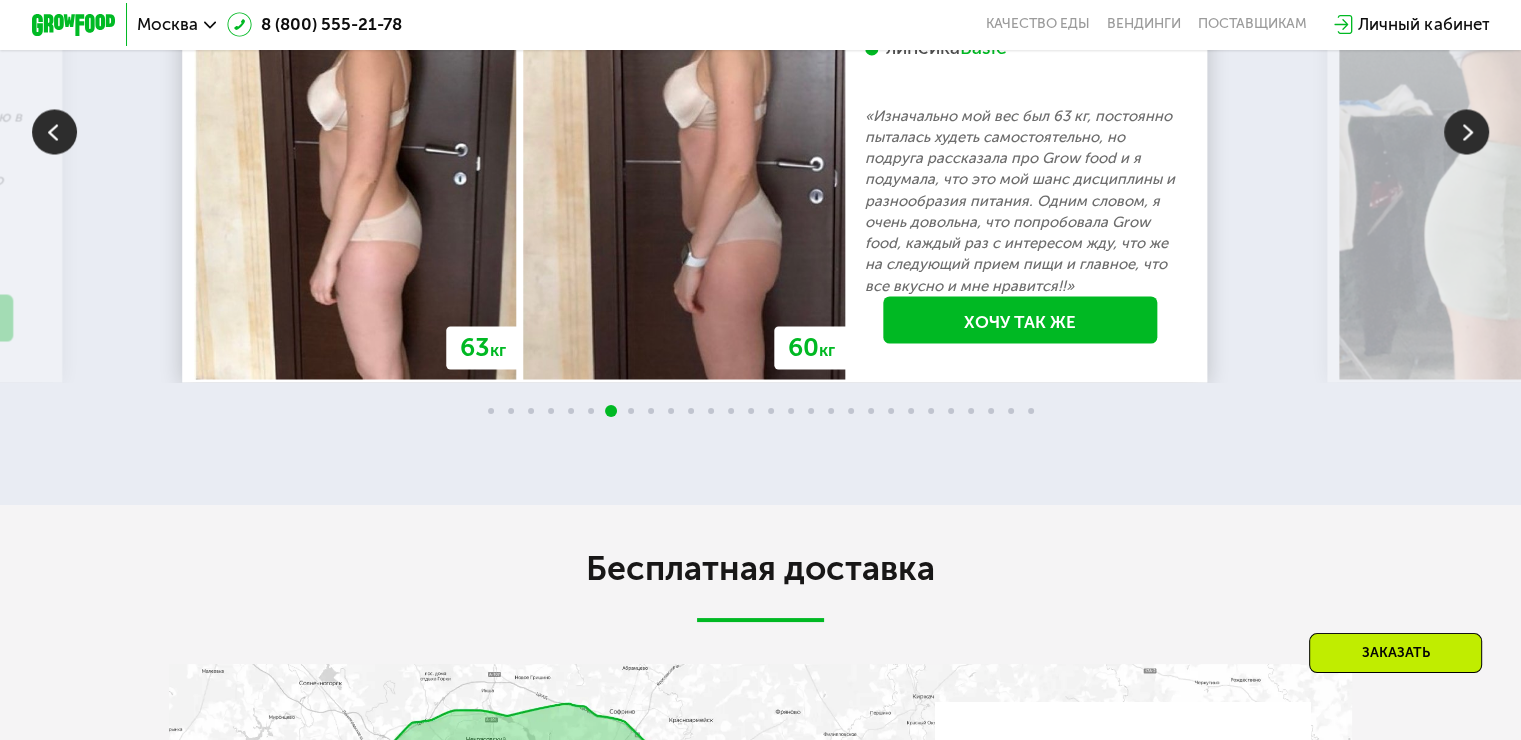 click at bounding box center [1466, 131] 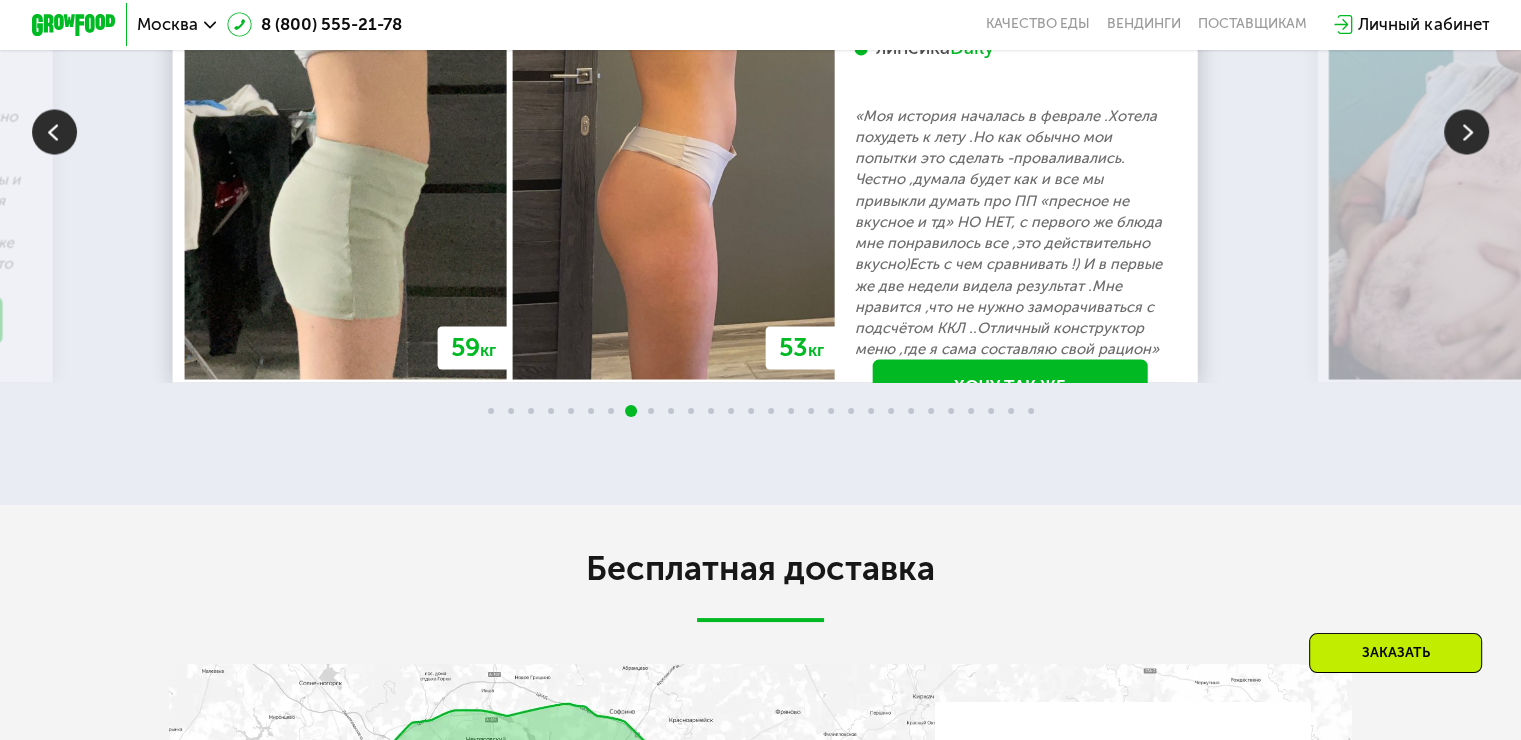 click at bounding box center [1466, 131] 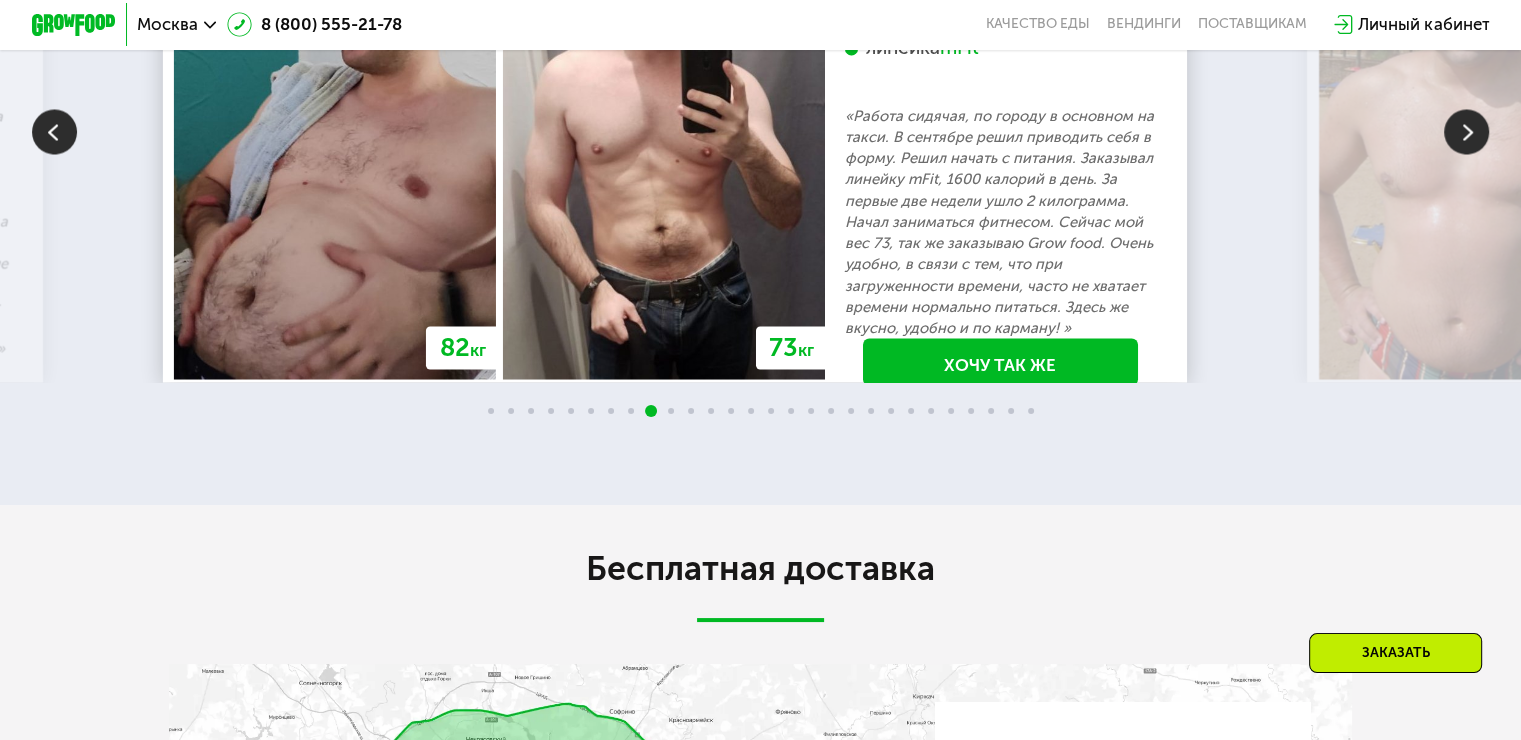 click at bounding box center (1466, 131) 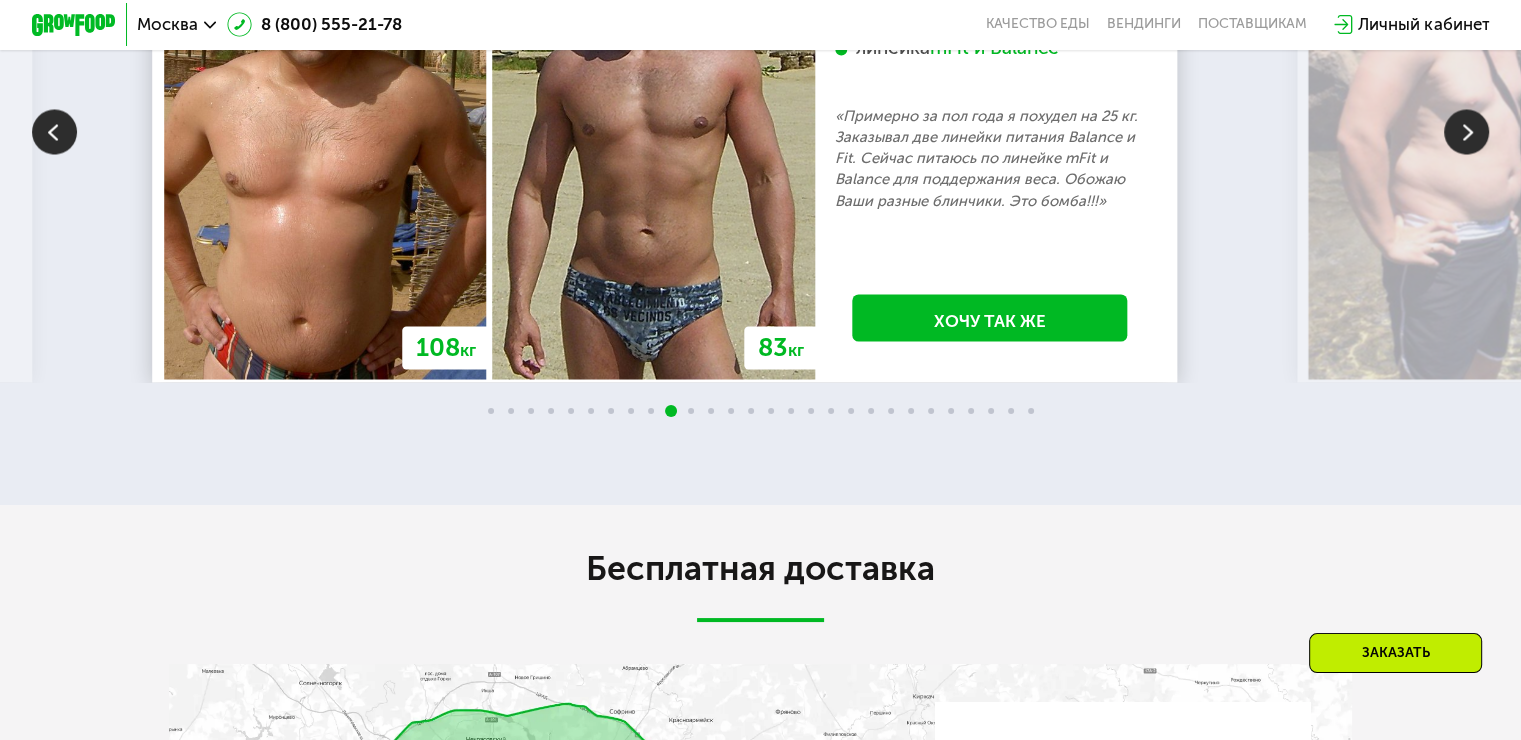 click at bounding box center (1466, 131) 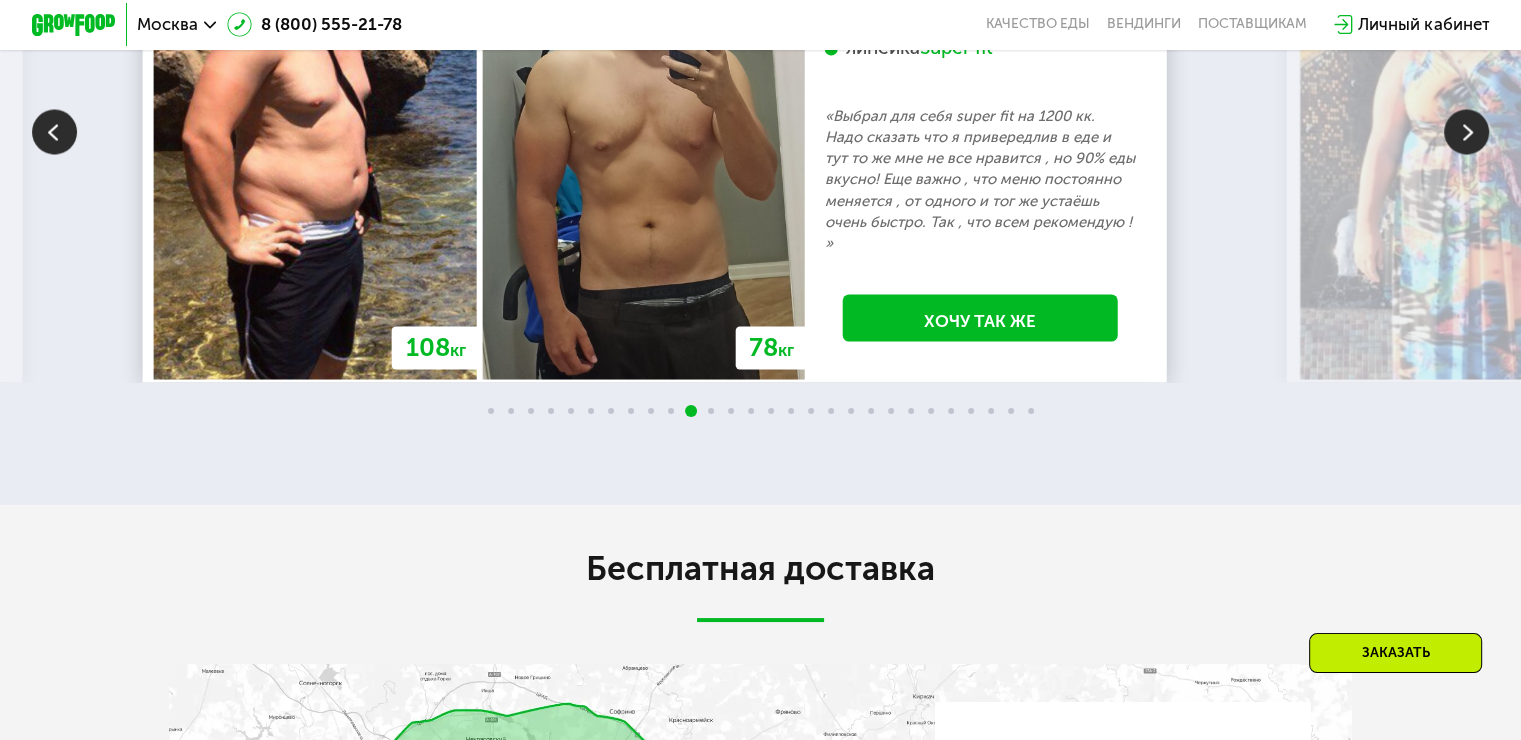 click at bounding box center (1466, 131) 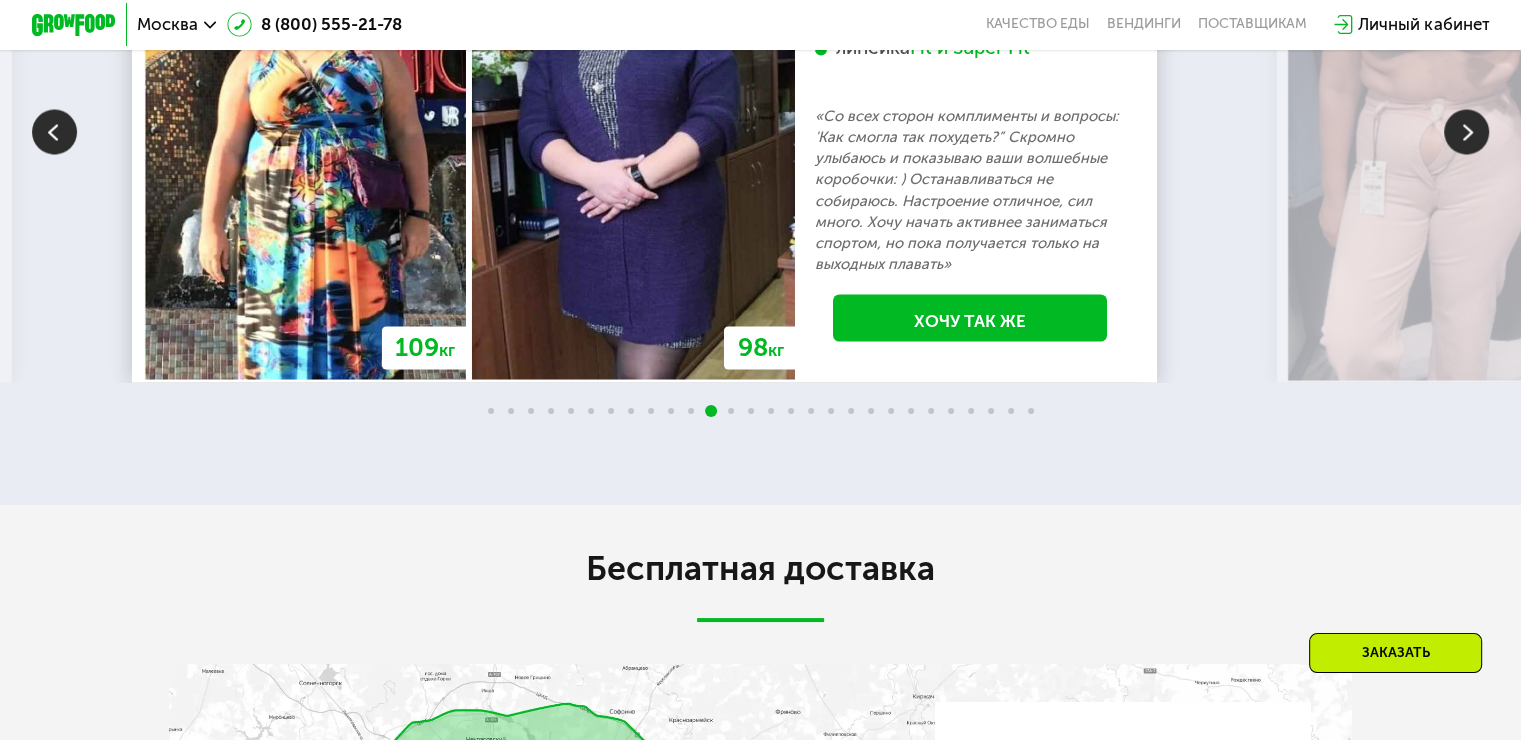 click at bounding box center [1466, 131] 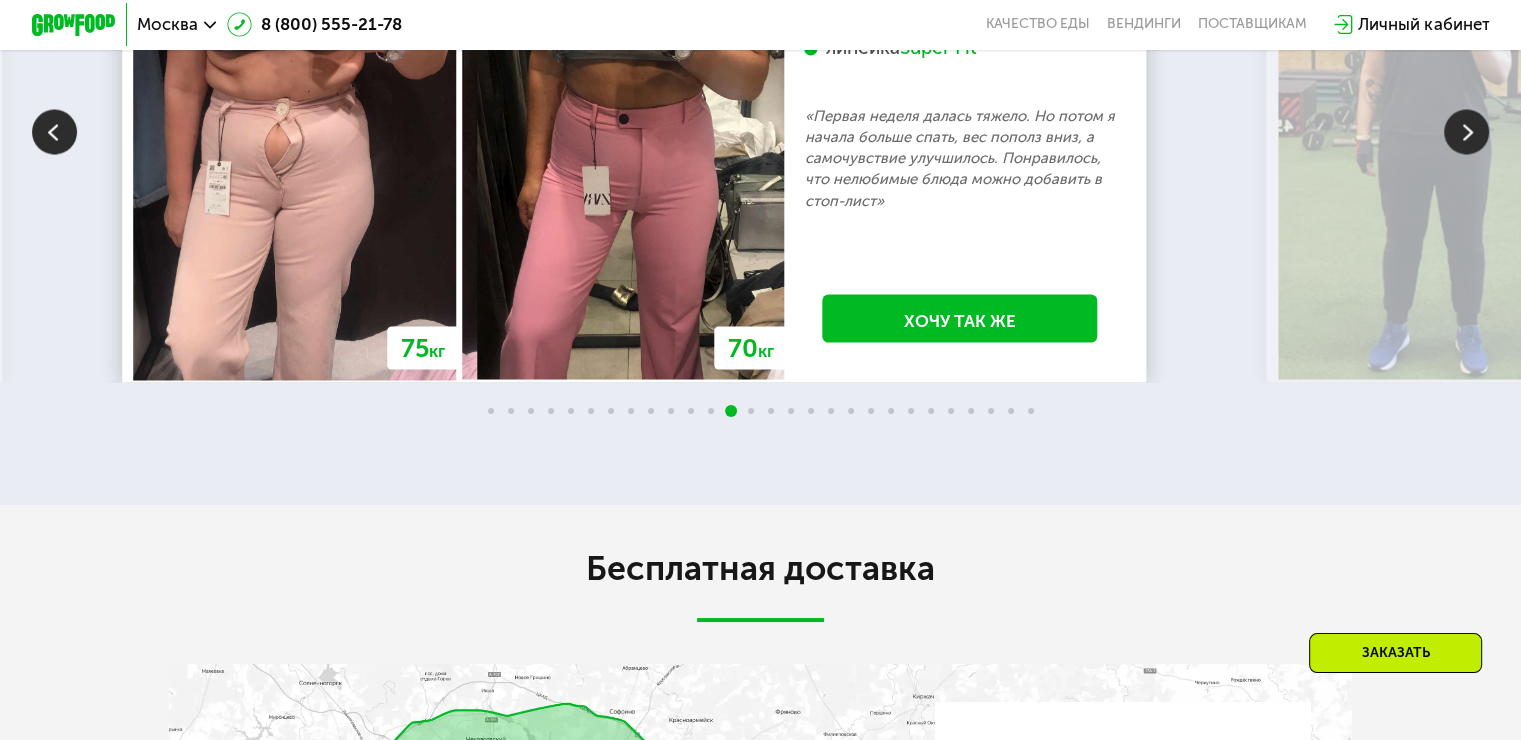 click at bounding box center (1466, 131) 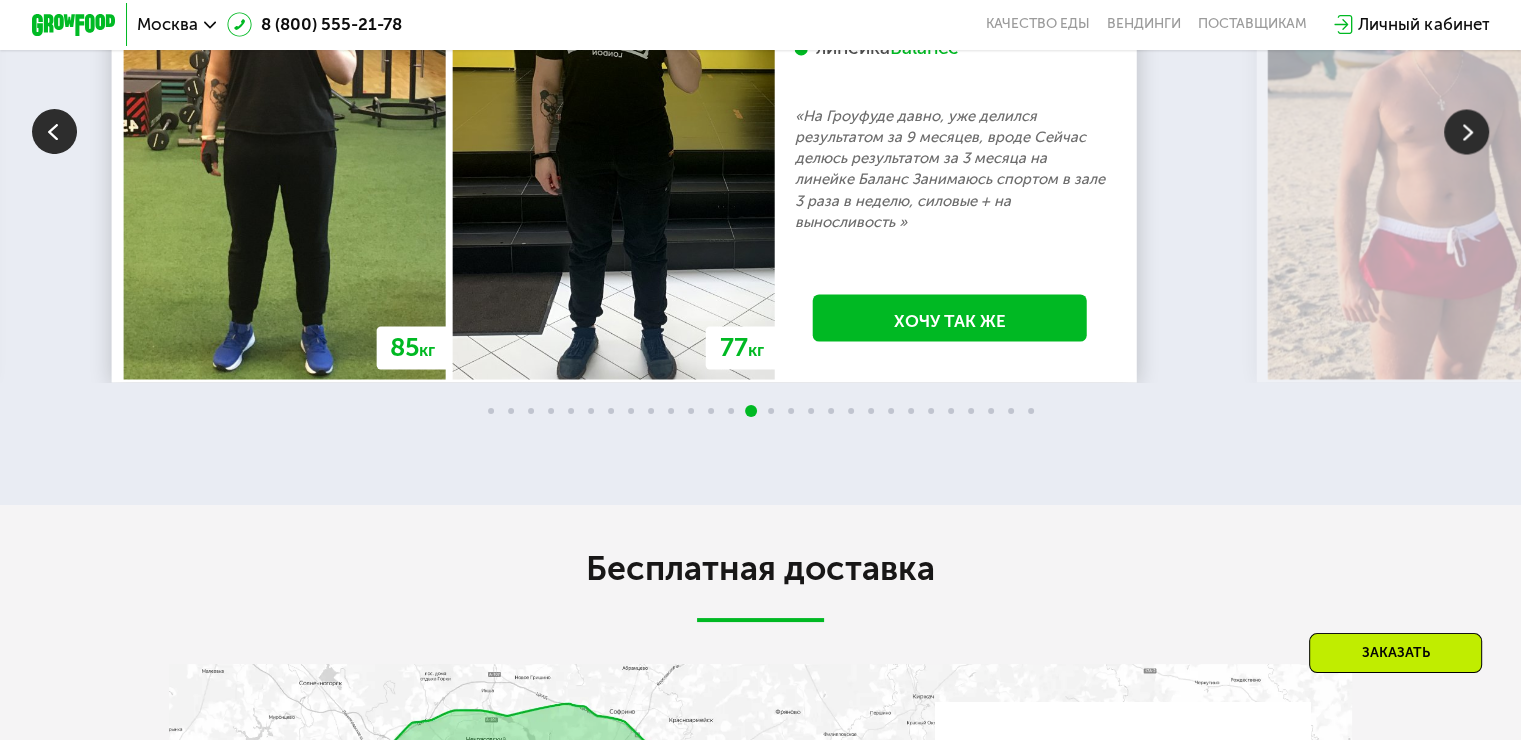 click at bounding box center [1466, 131] 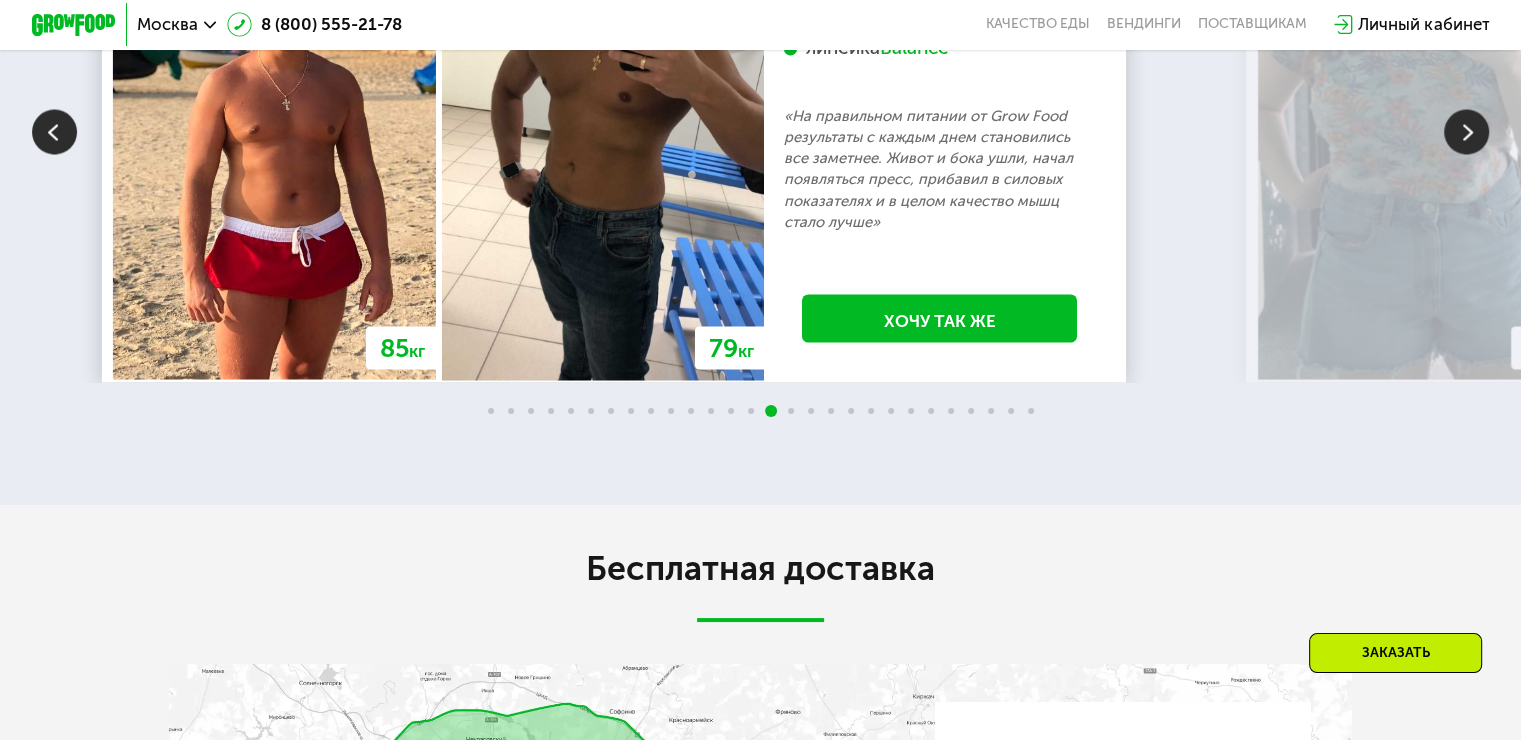 click at bounding box center (1466, 131) 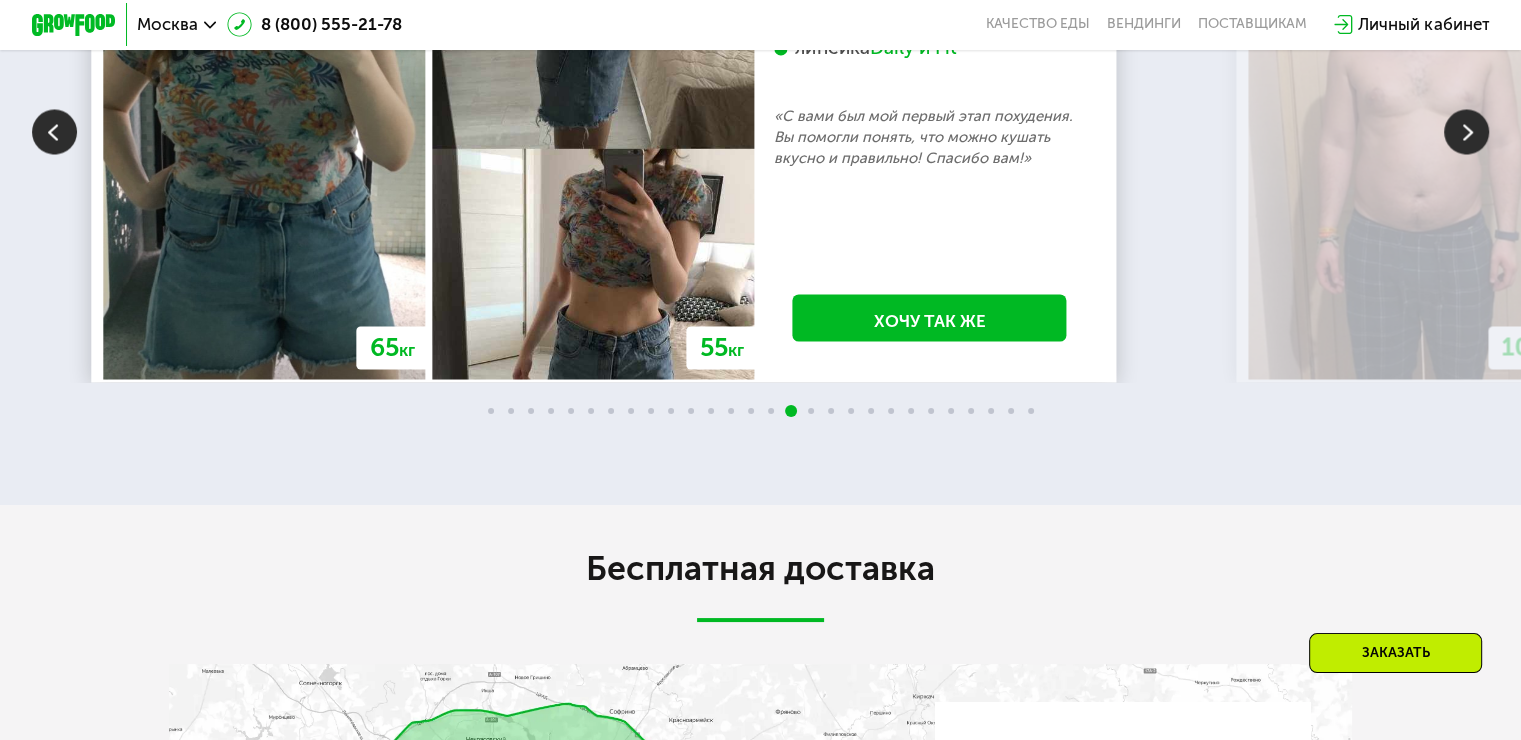 click at bounding box center (1466, 131) 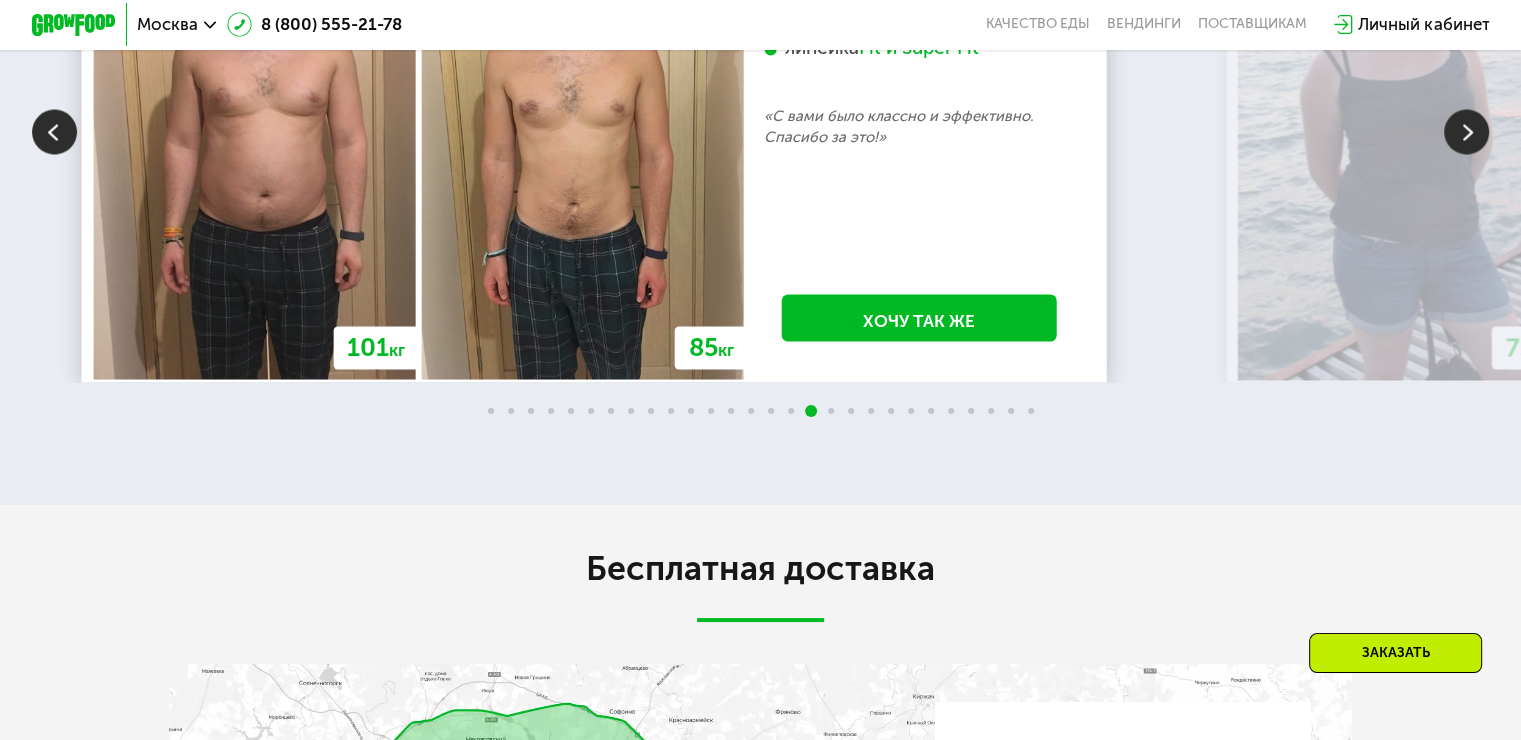 click at bounding box center (1399, 135) 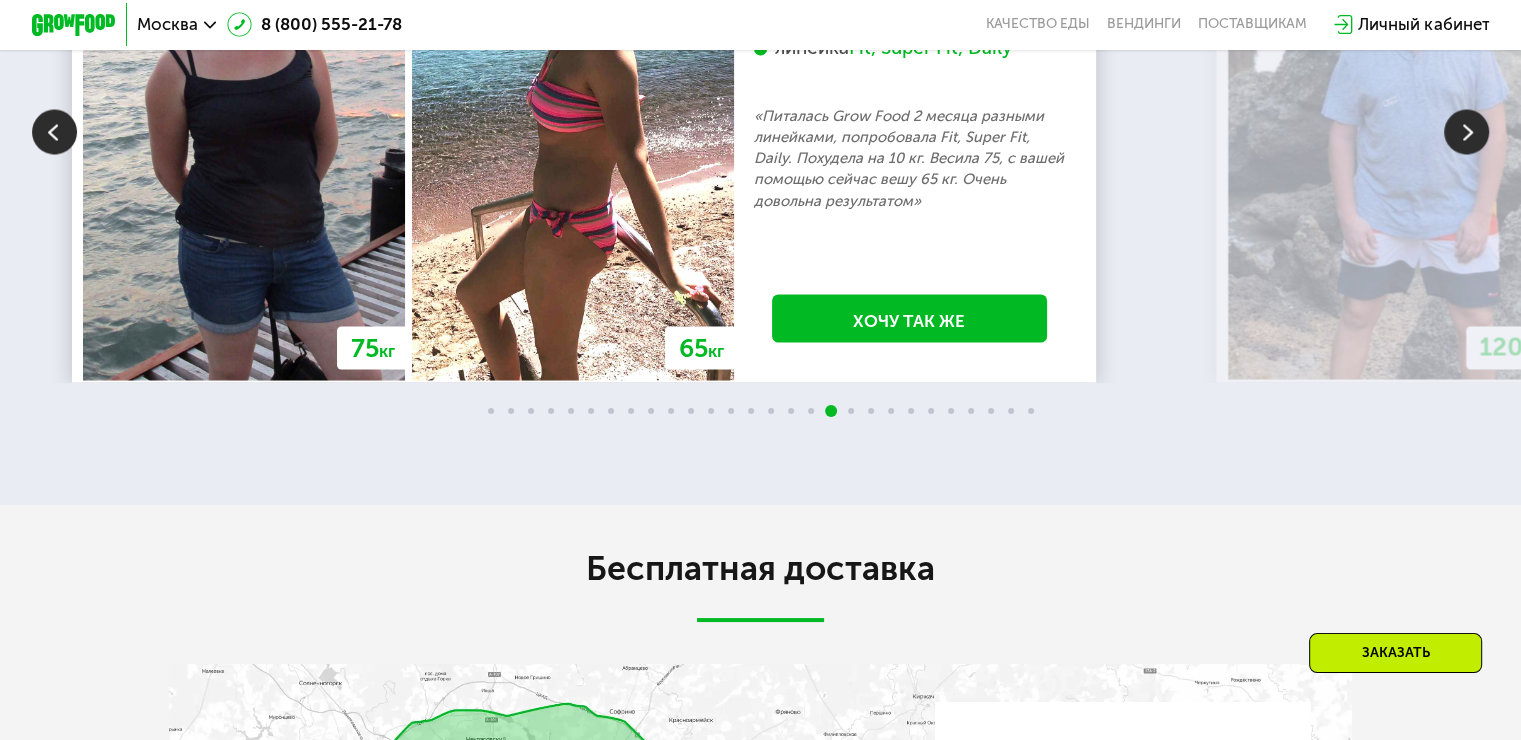 click at bounding box center [1466, 131] 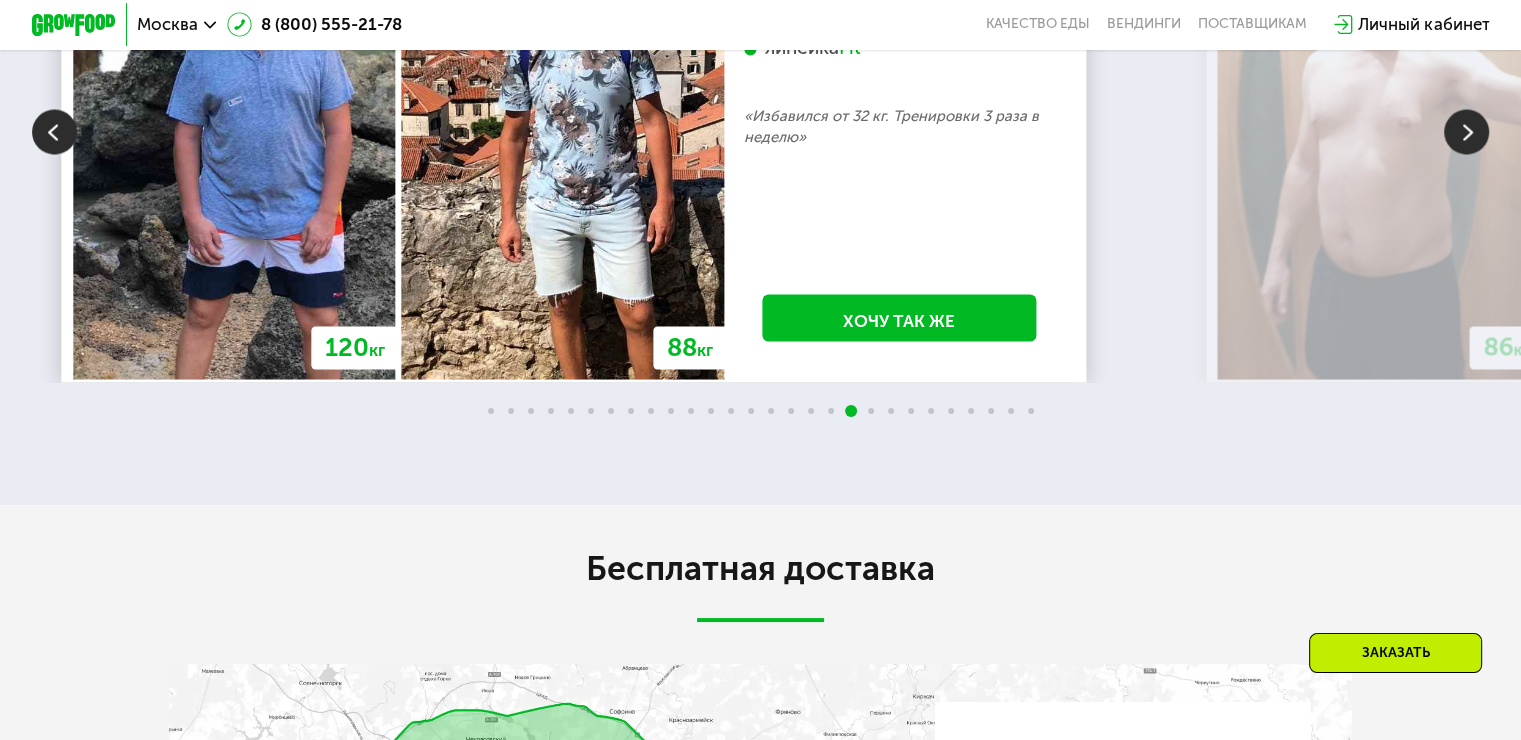click at bounding box center (1466, 131) 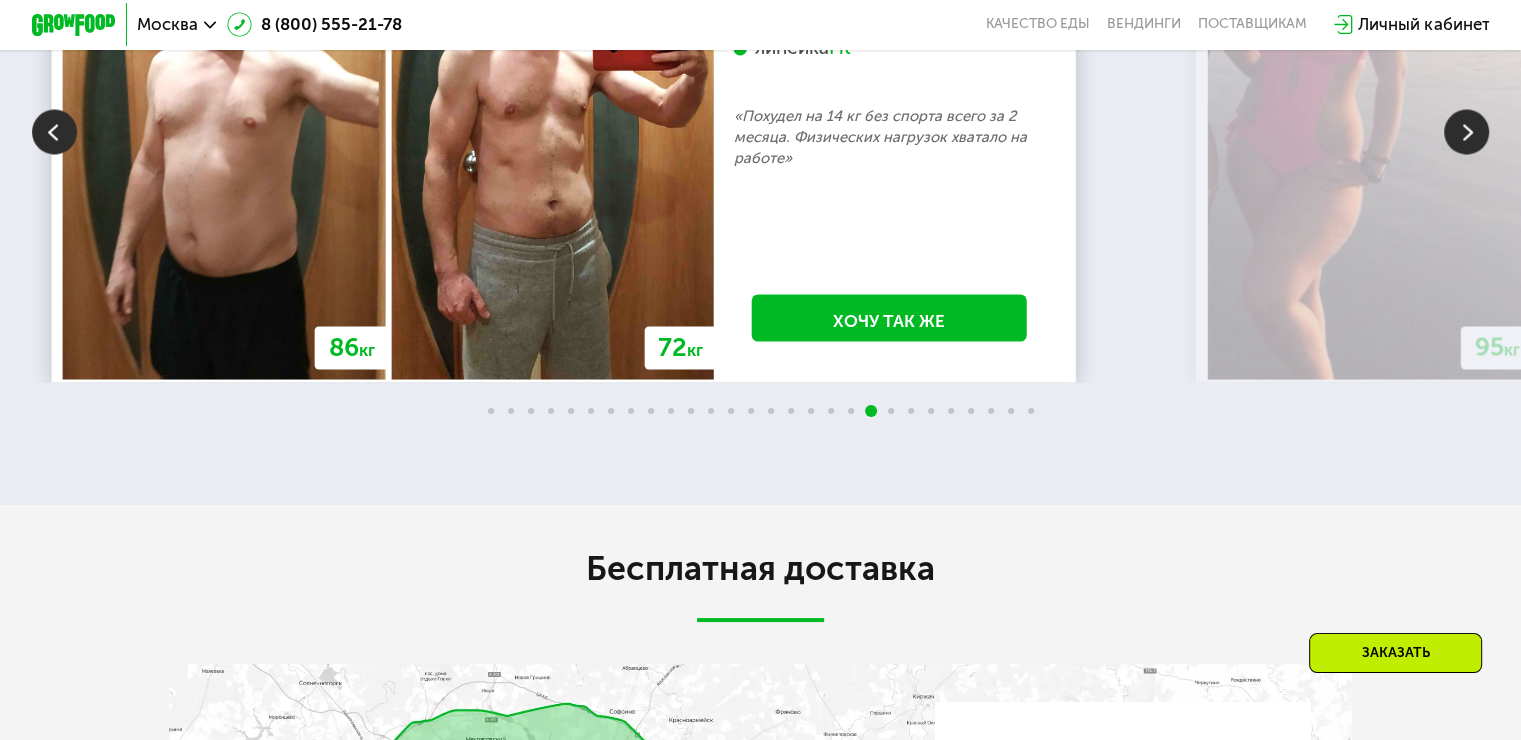 click at bounding box center (1466, 131) 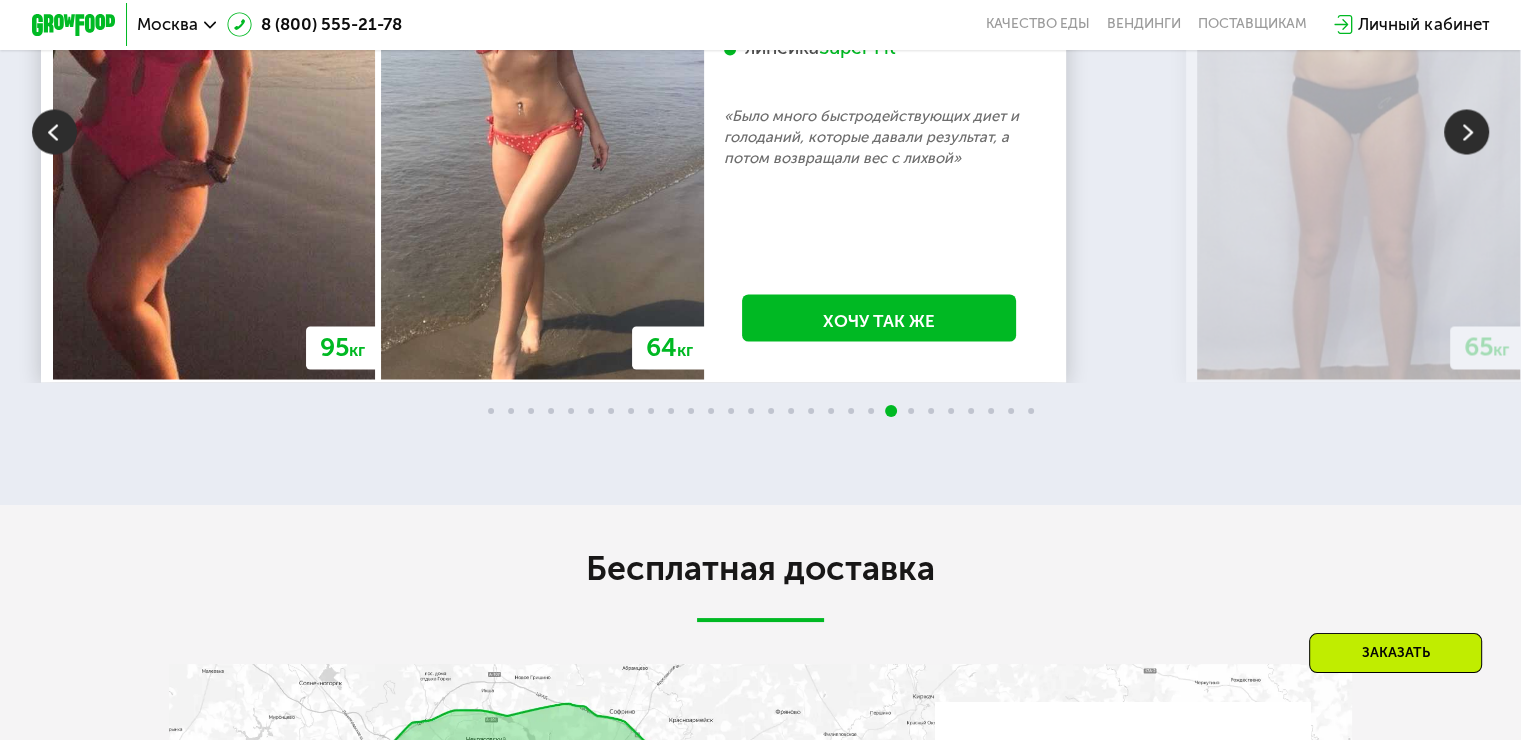 click at bounding box center [1466, 131] 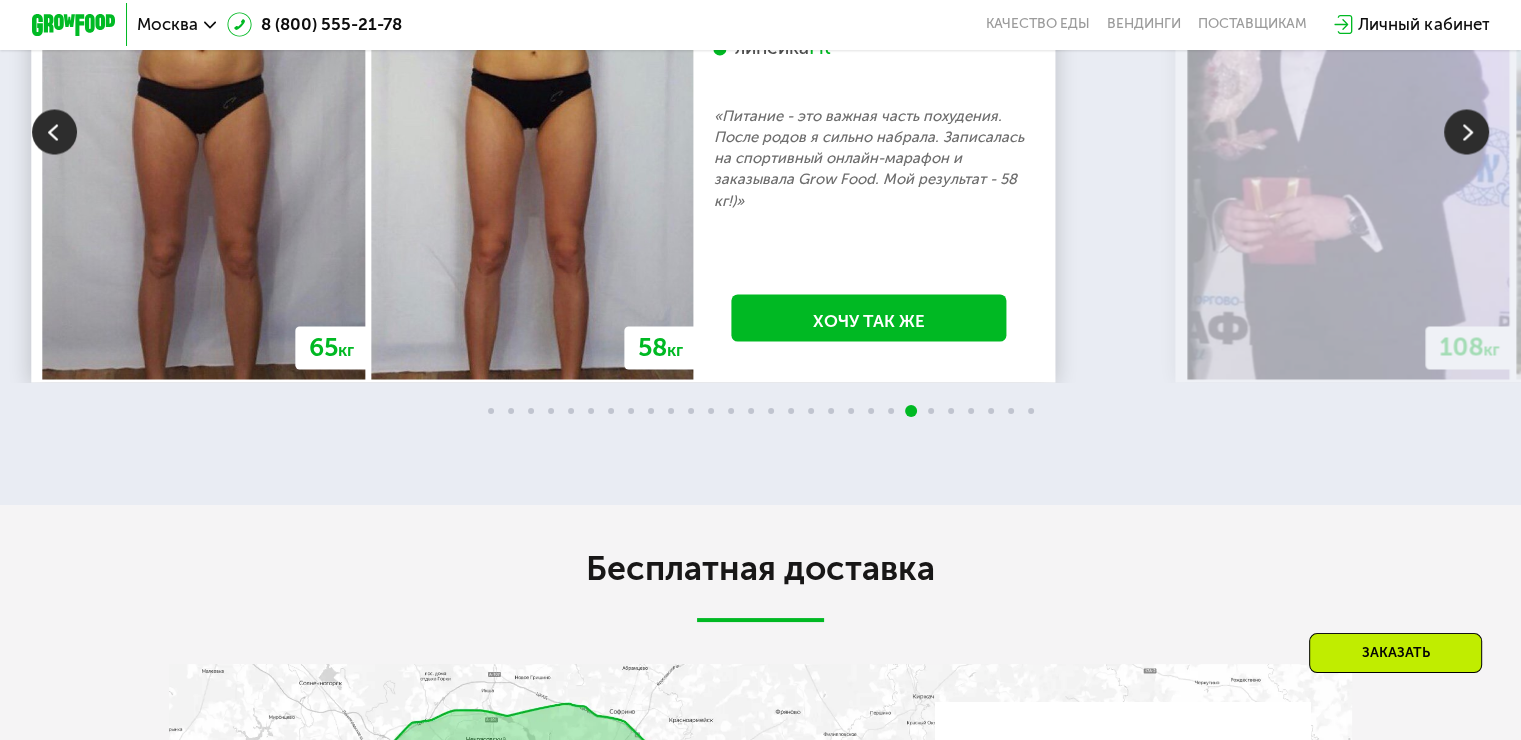 click at bounding box center (1348, 135) 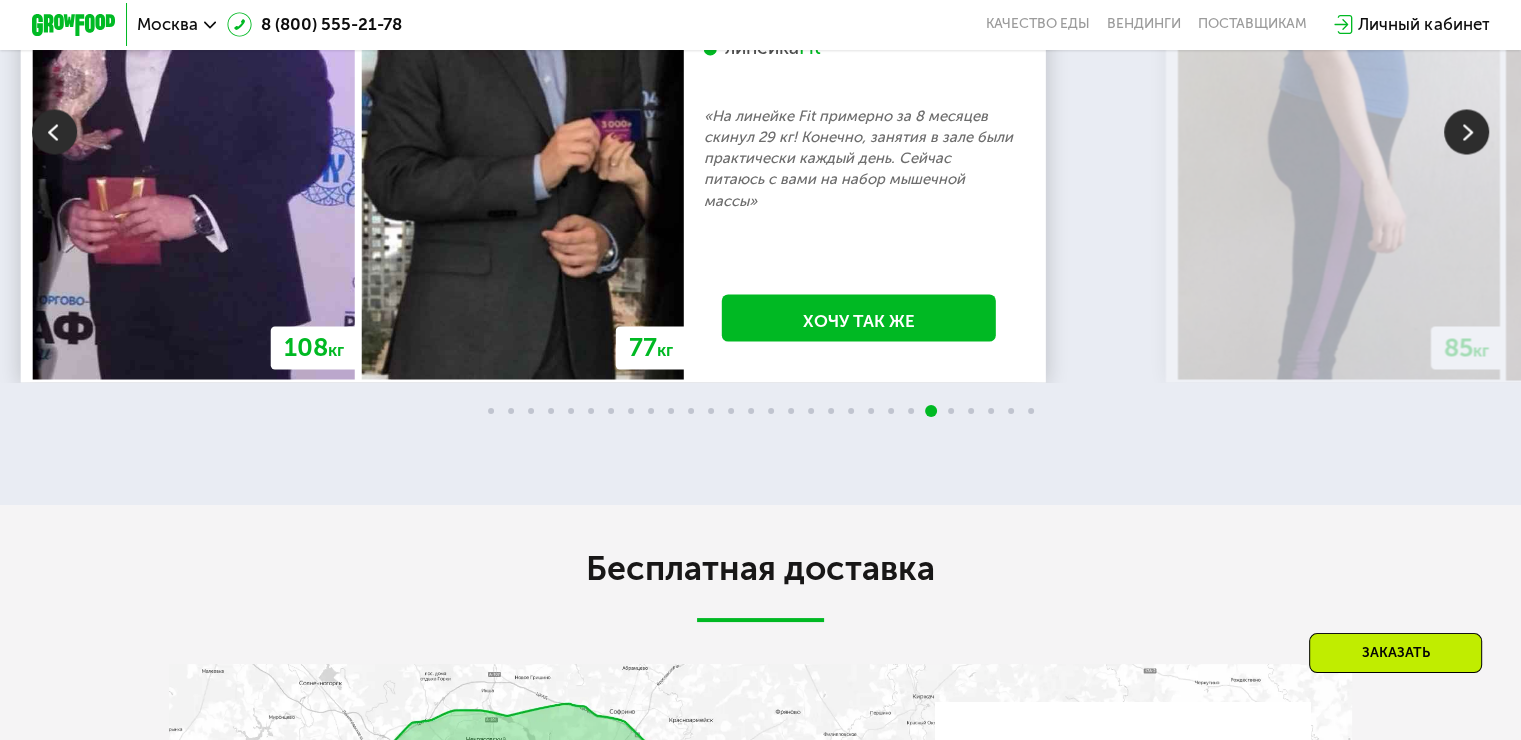 click at bounding box center (54, 131) 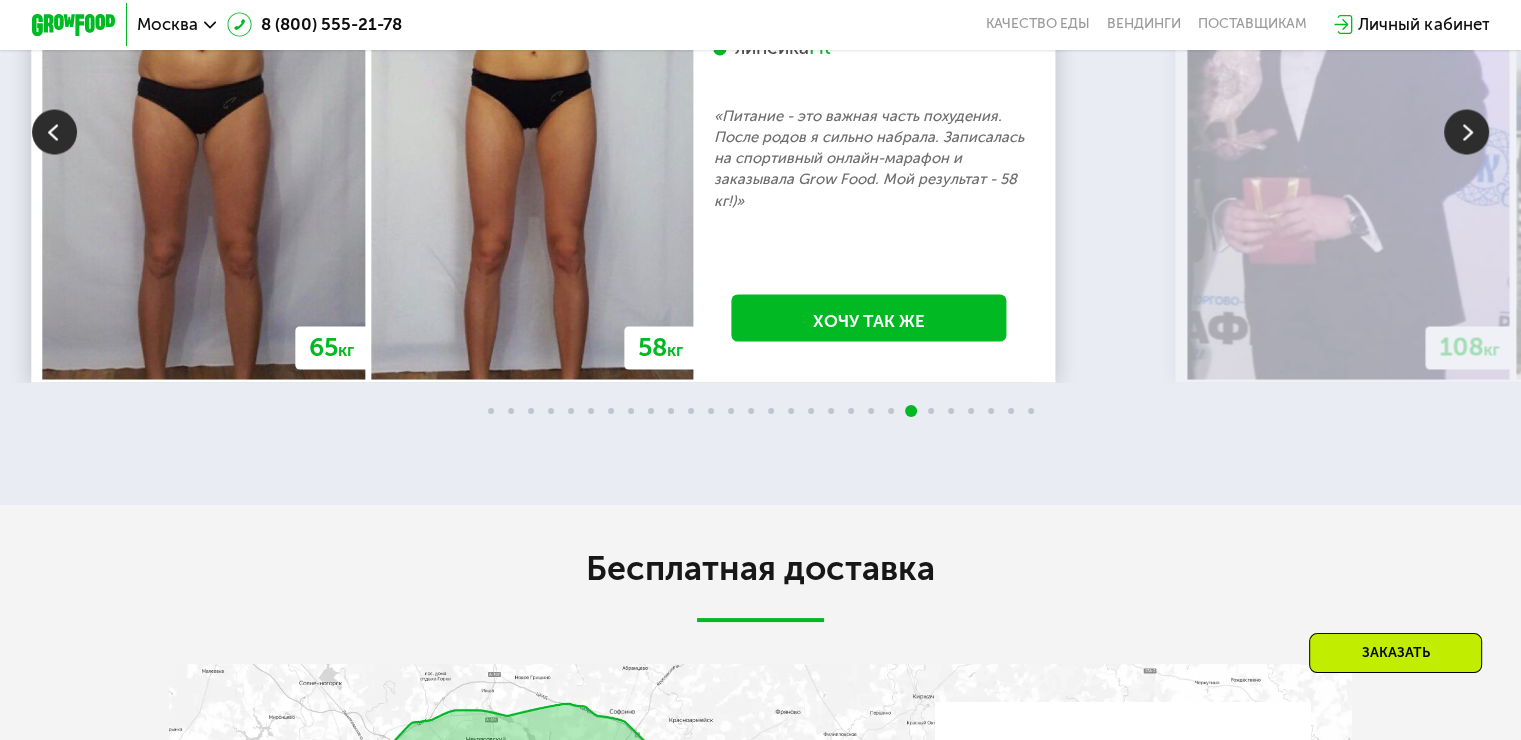 click at bounding box center (1466, 131) 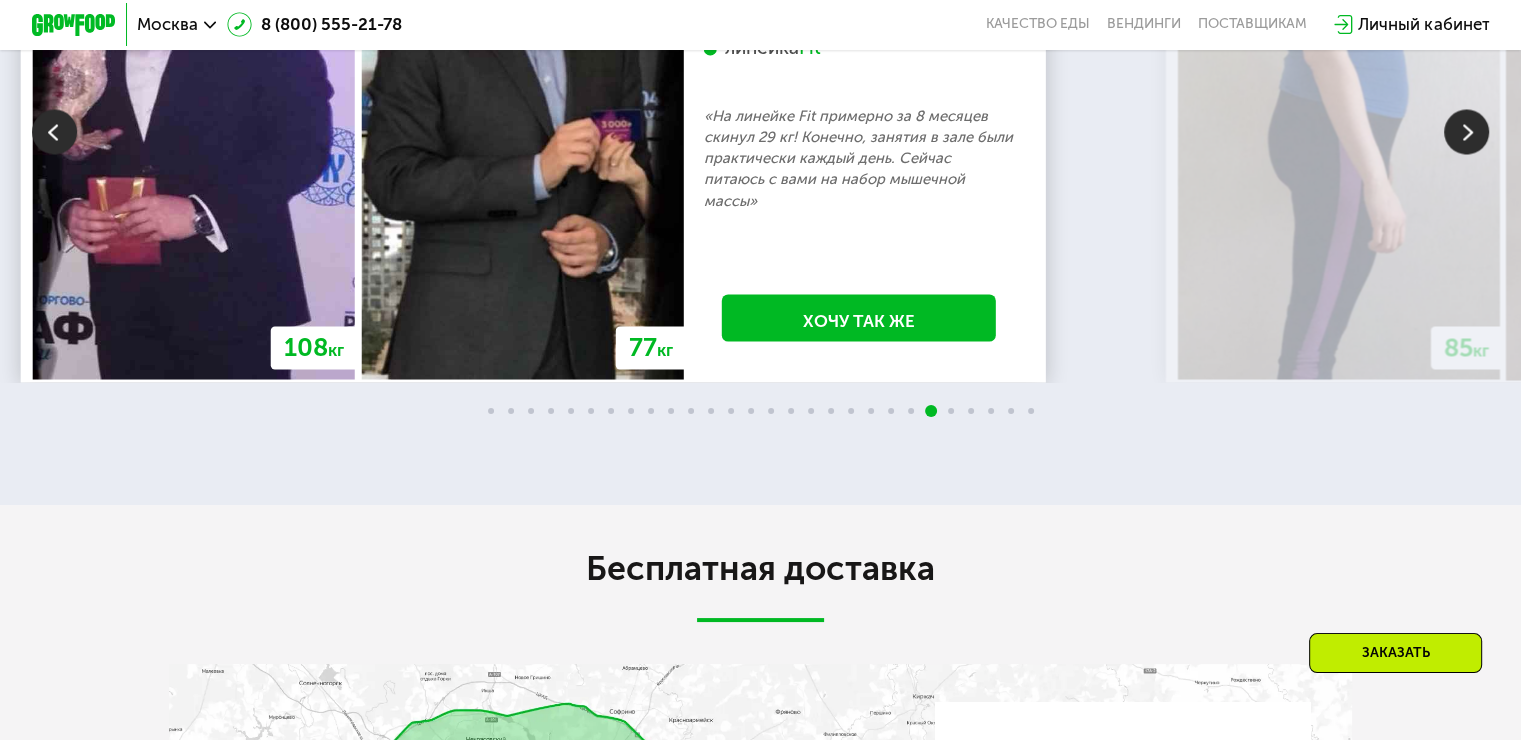 click at bounding box center (1466, 131) 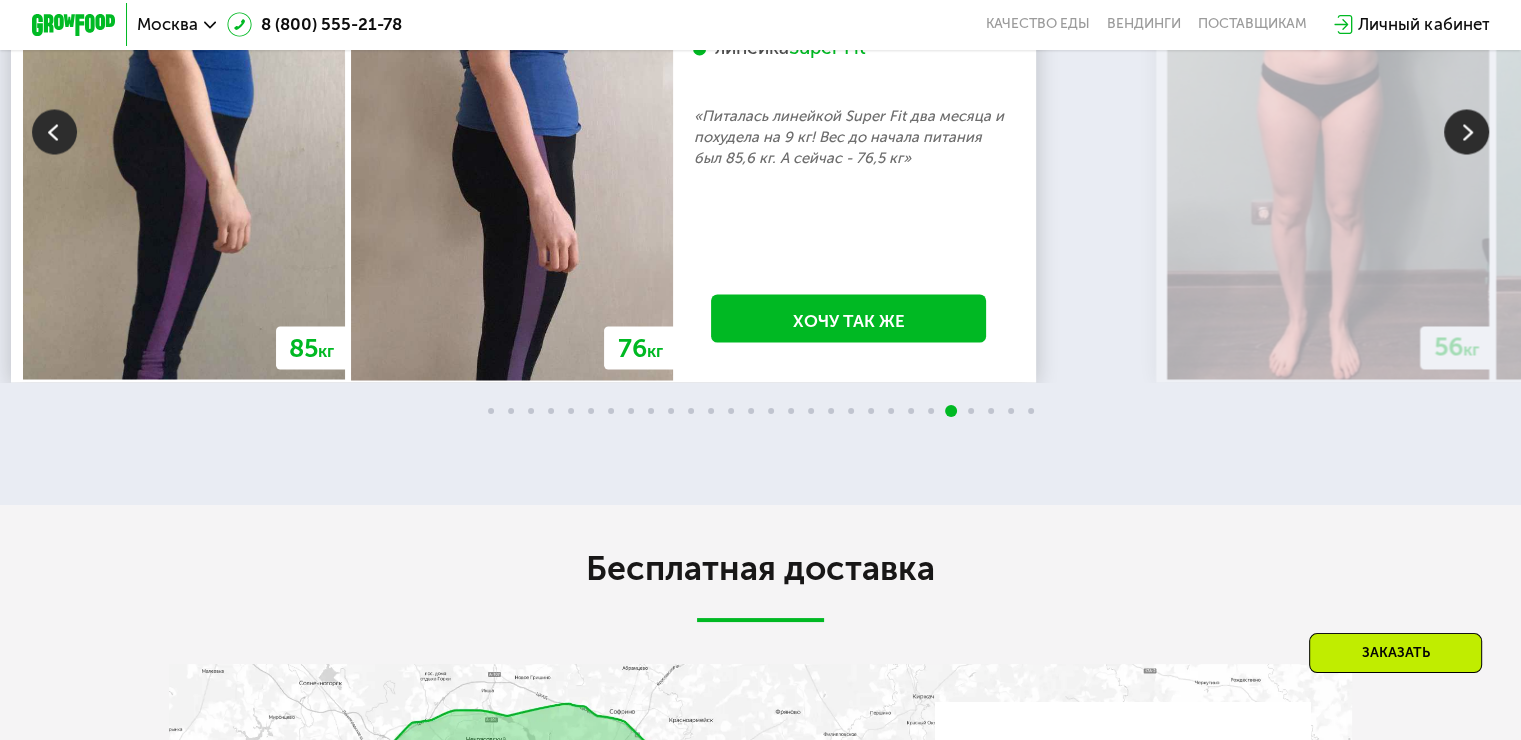 click at bounding box center [54, 131] 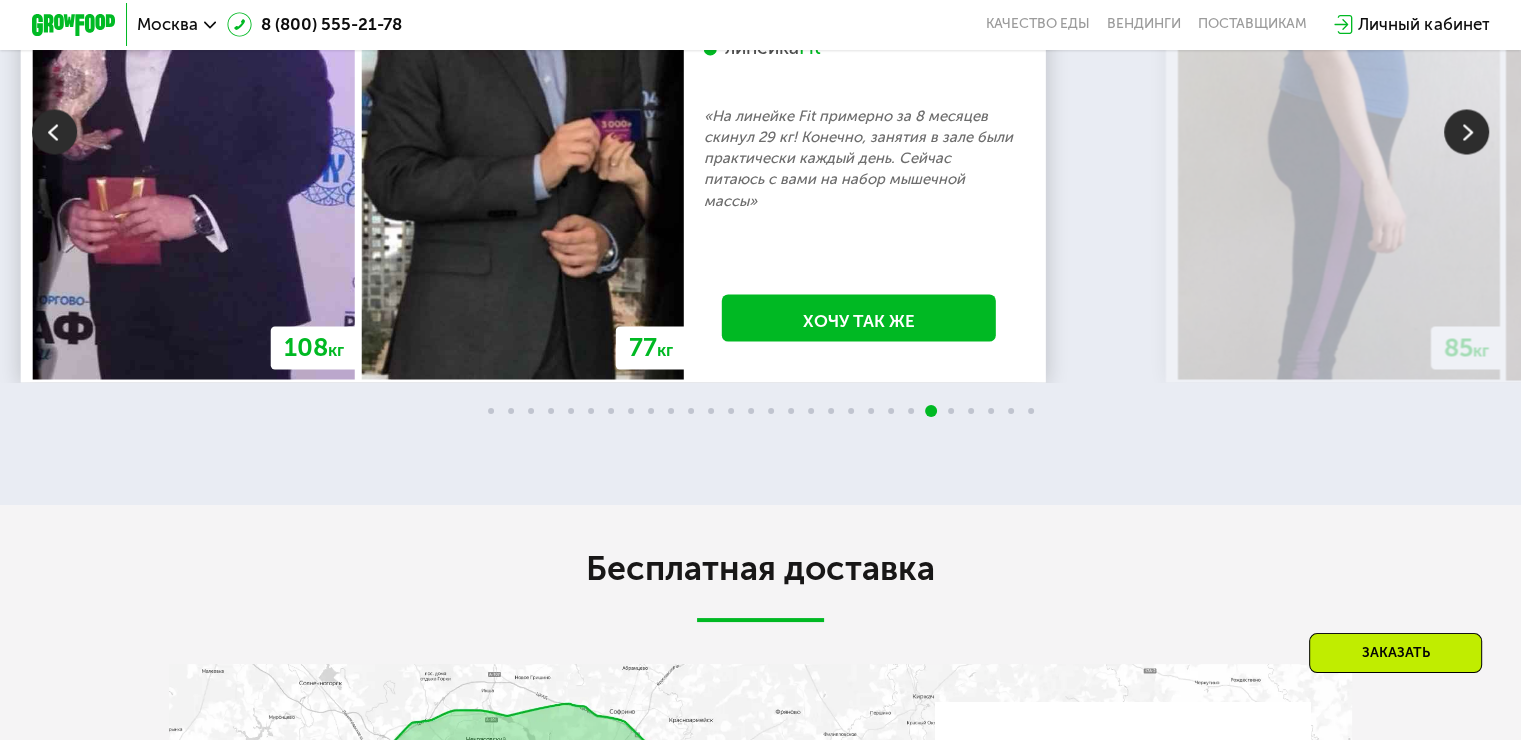click at bounding box center (54, 131) 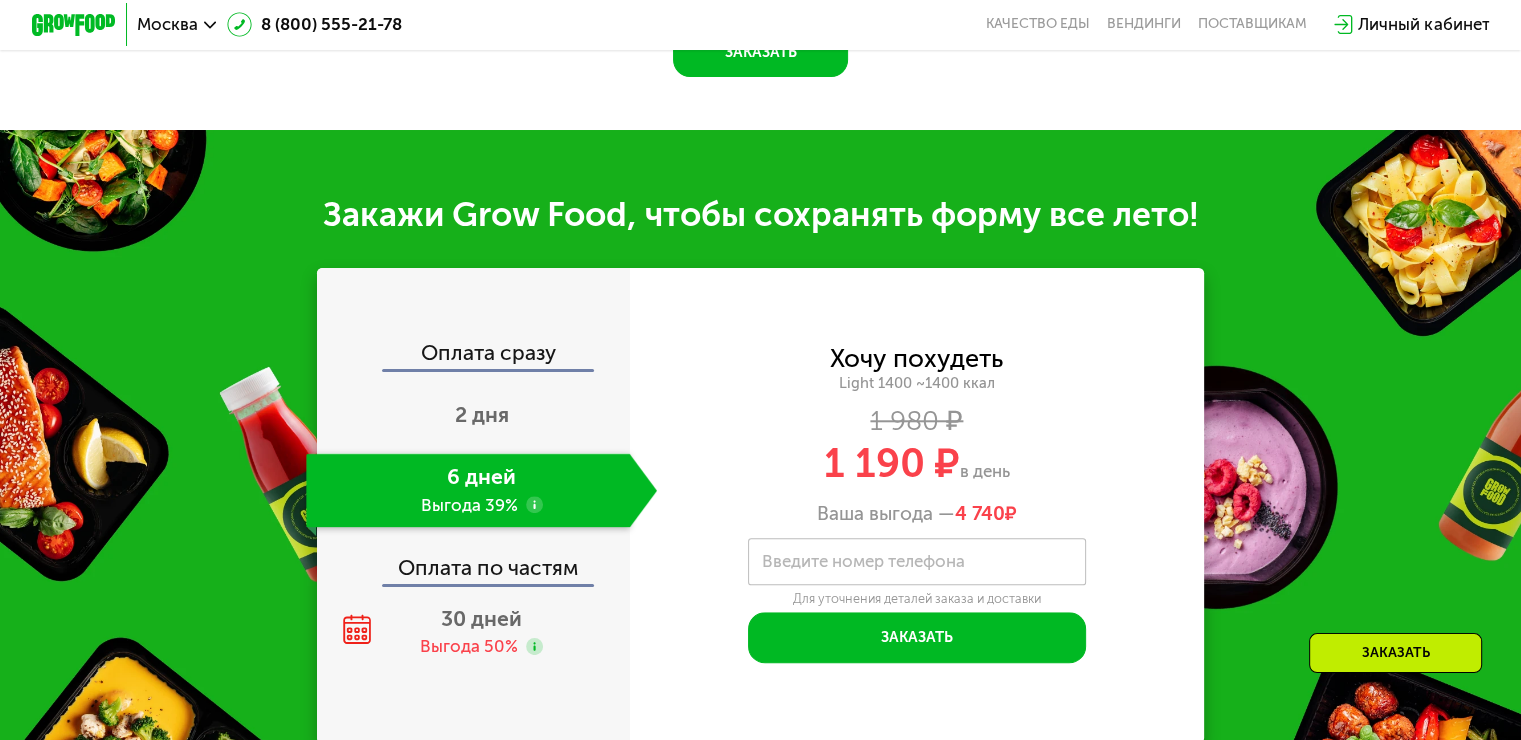 scroll, scrollTop: 2200, scrollLeft: 0, axis: vertical 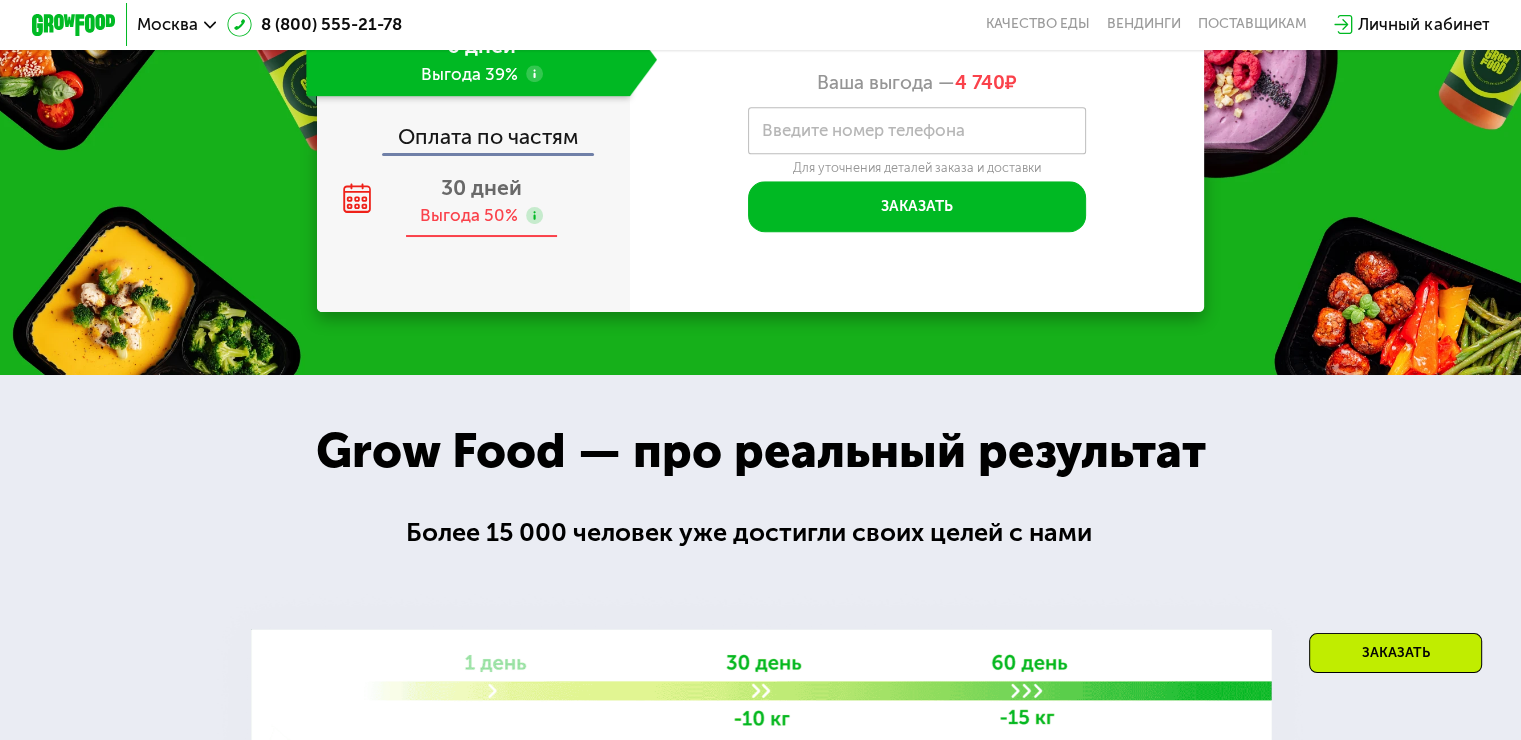 click on "30 дней" at bounding box center [481, 187] 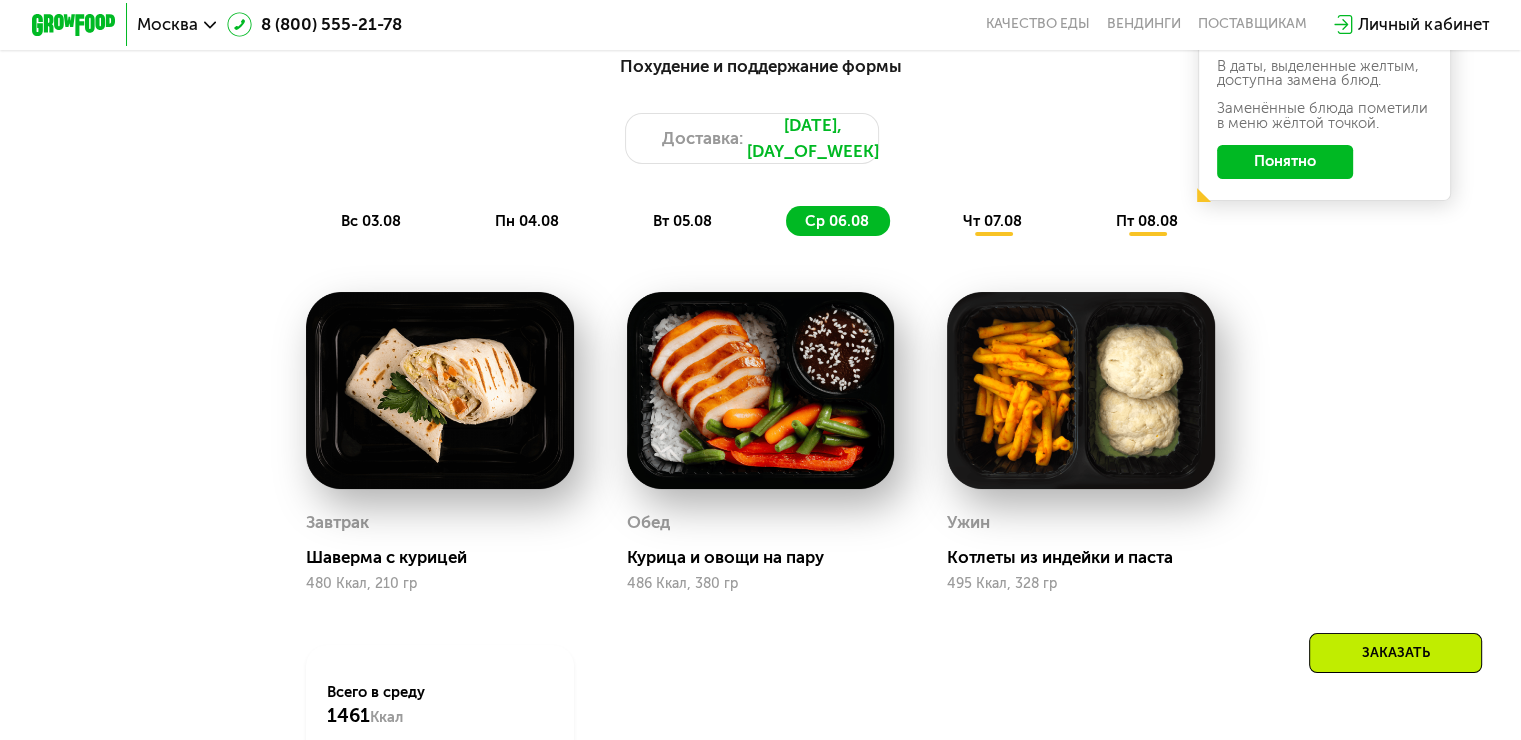 scroll, scrollTop: 1100, scrollLeft: 0, axis: vertical 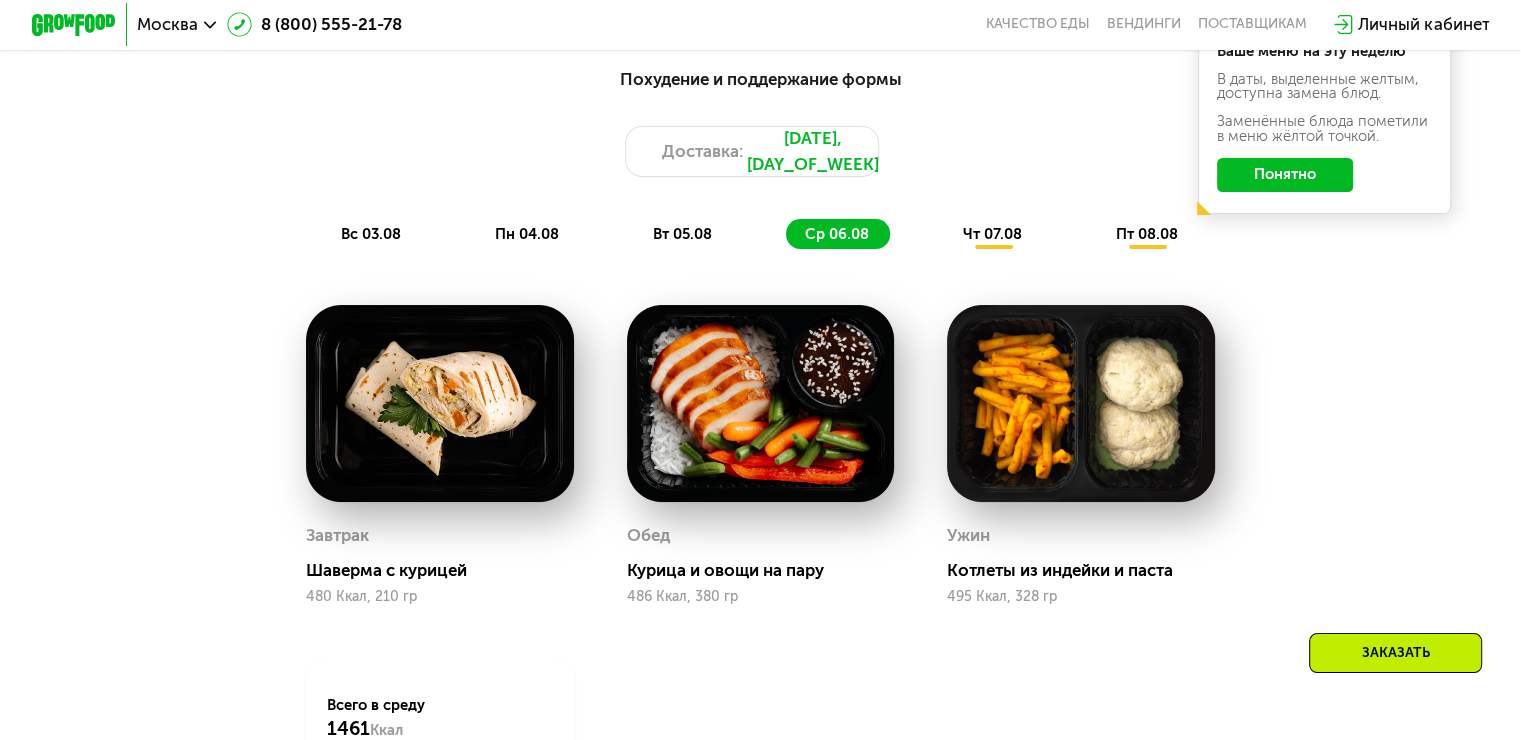 click on "вт 05.08" at bounding box center (682, 234) 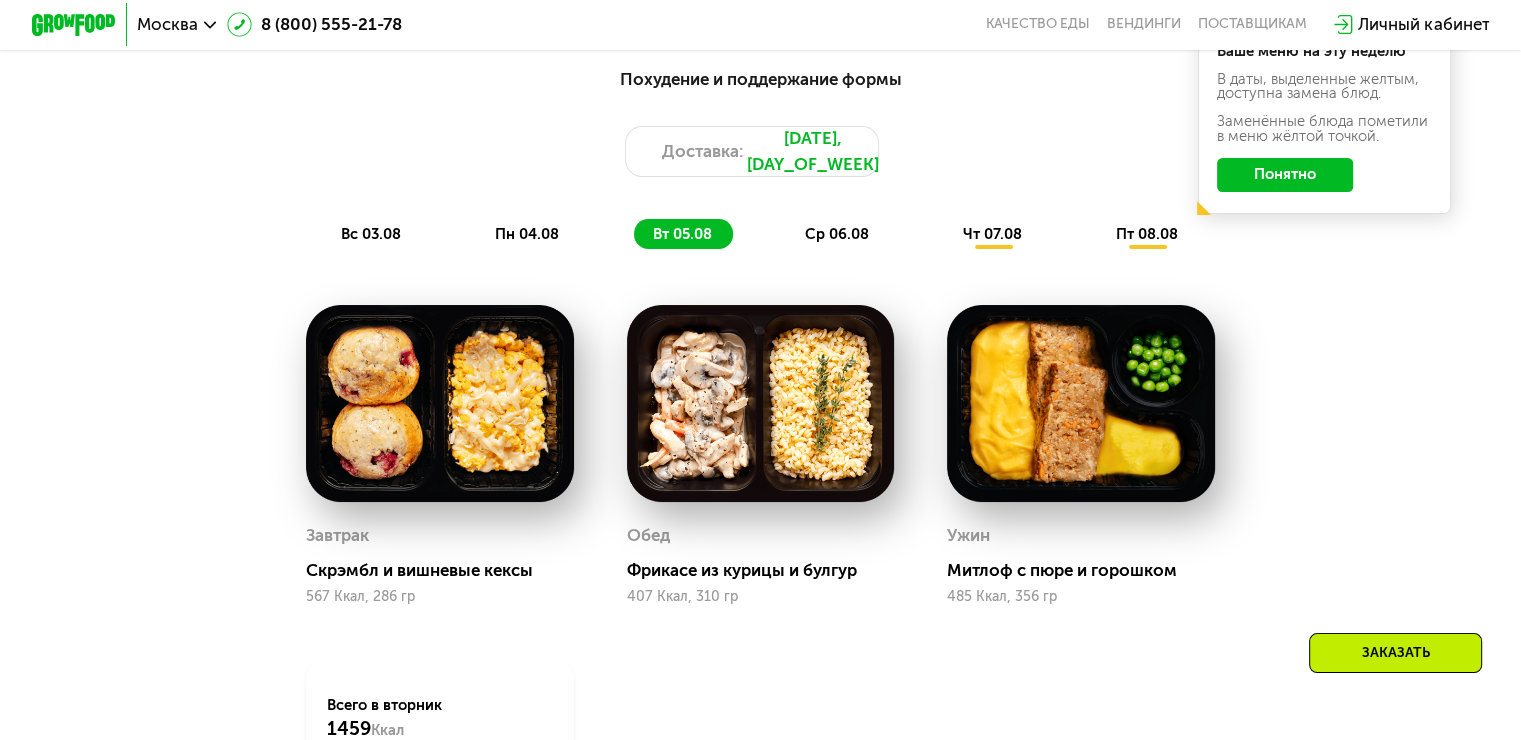 click on "пт 08.08" at bounding box center [1147, 234] 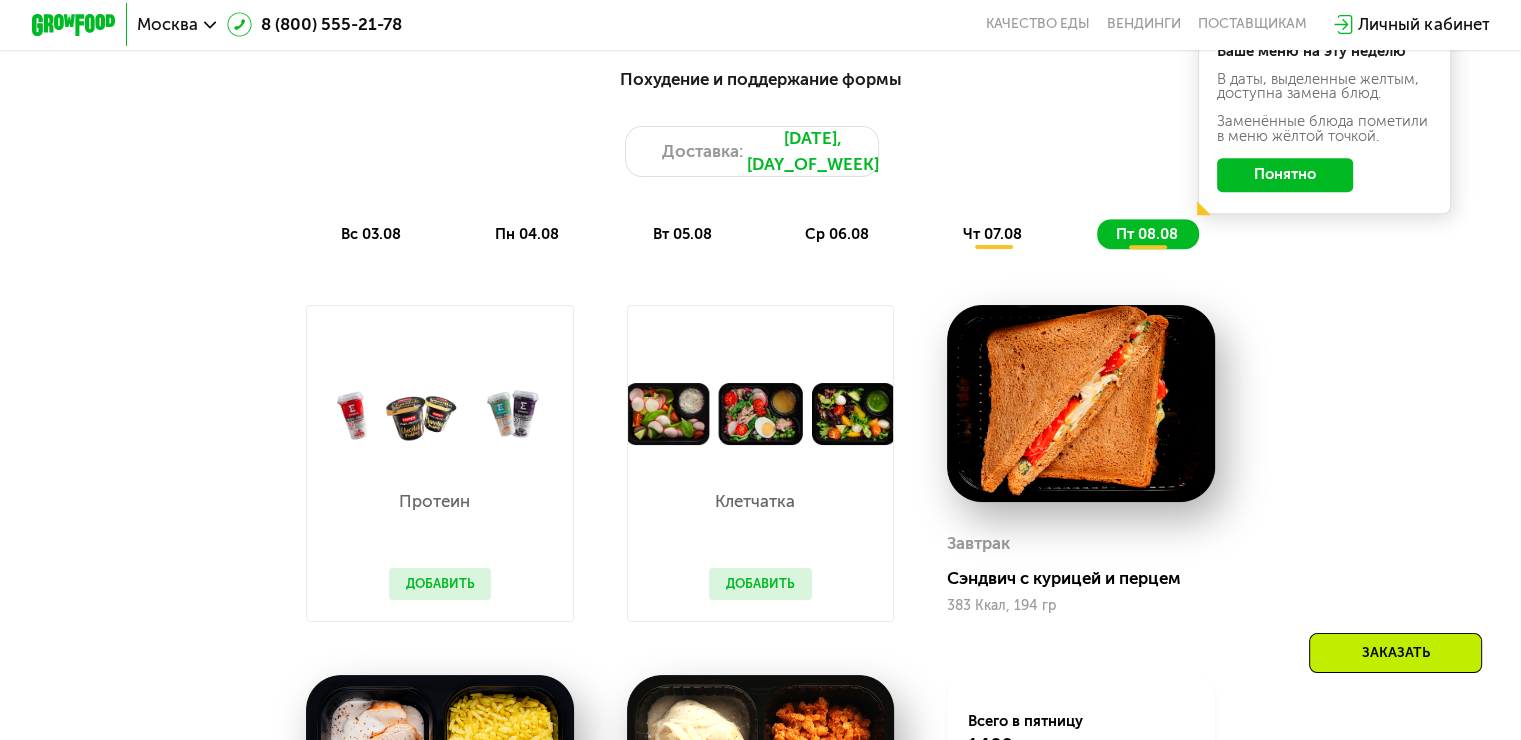 click on "вс 03.08" at bounding box center [371, 234] 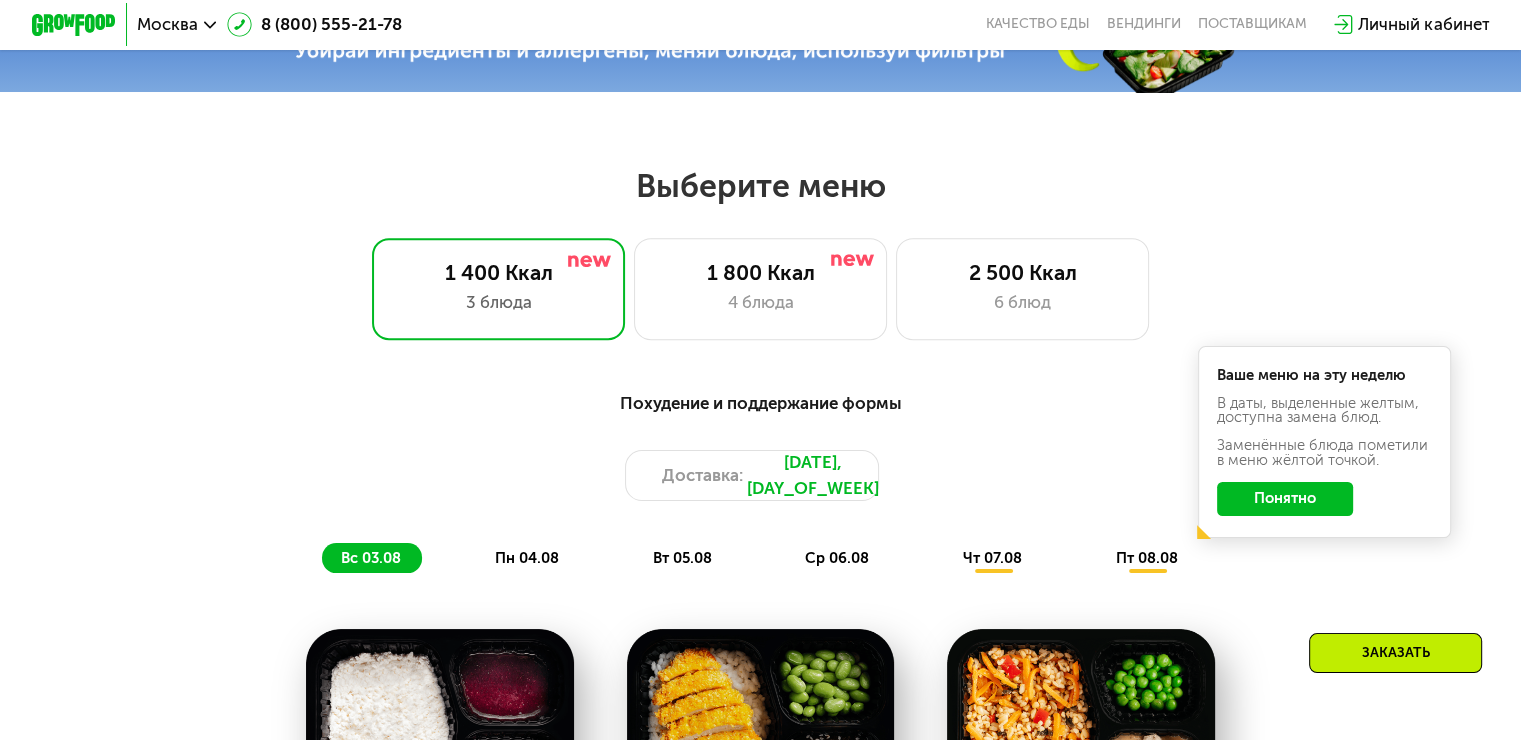 scroll, scrollTop: 700, scrollLeft: 0, axis: vertical 